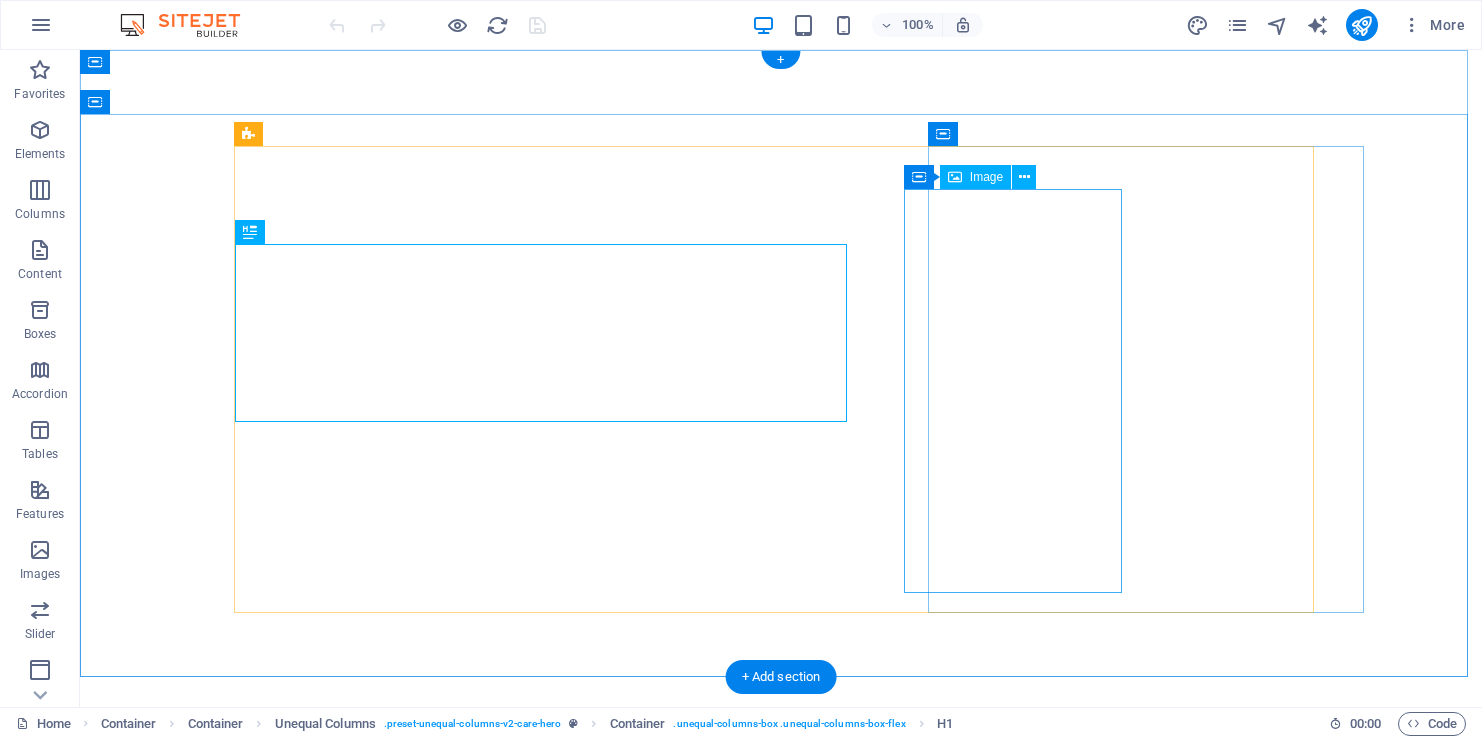 scroll, scrollTop: 0, scrollLeft: 0, axis: both 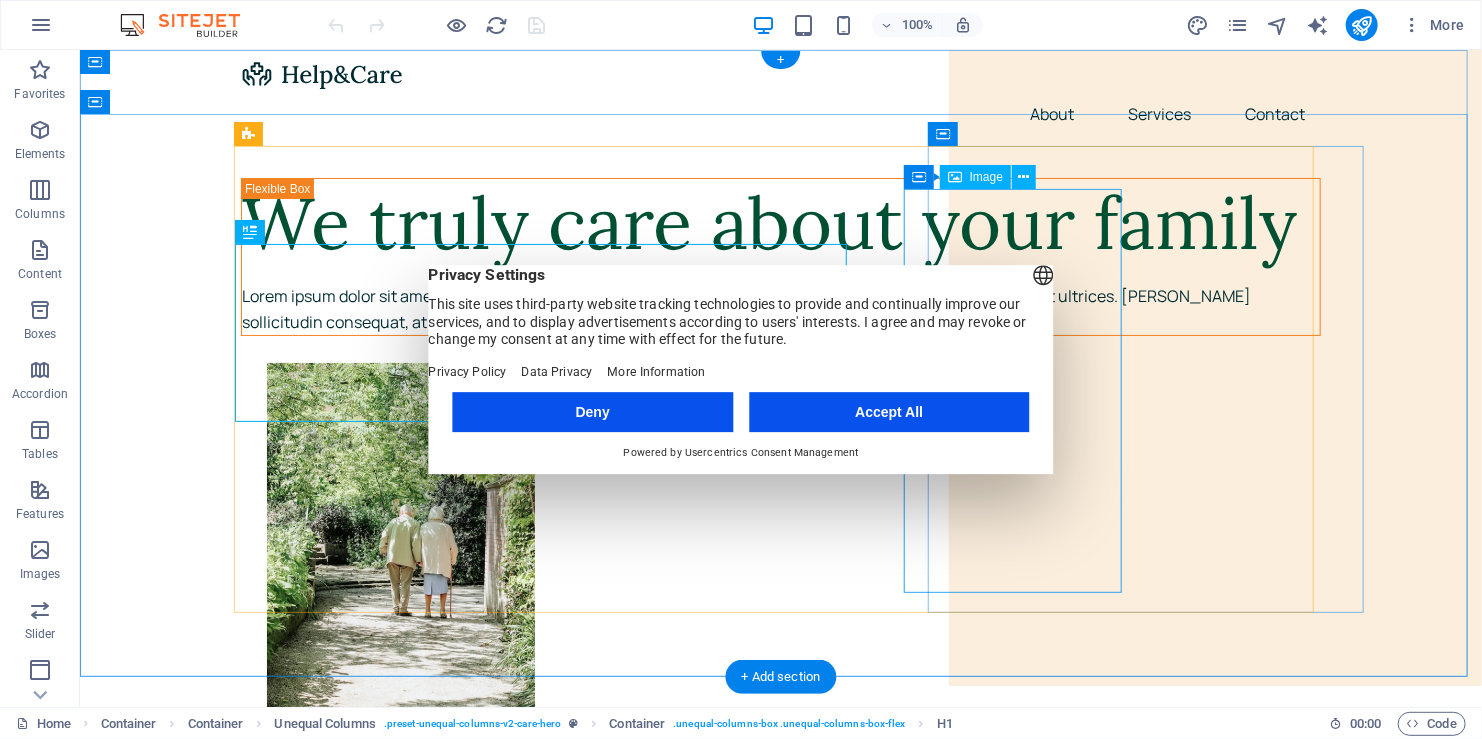 click at bounding box center (806, 564) 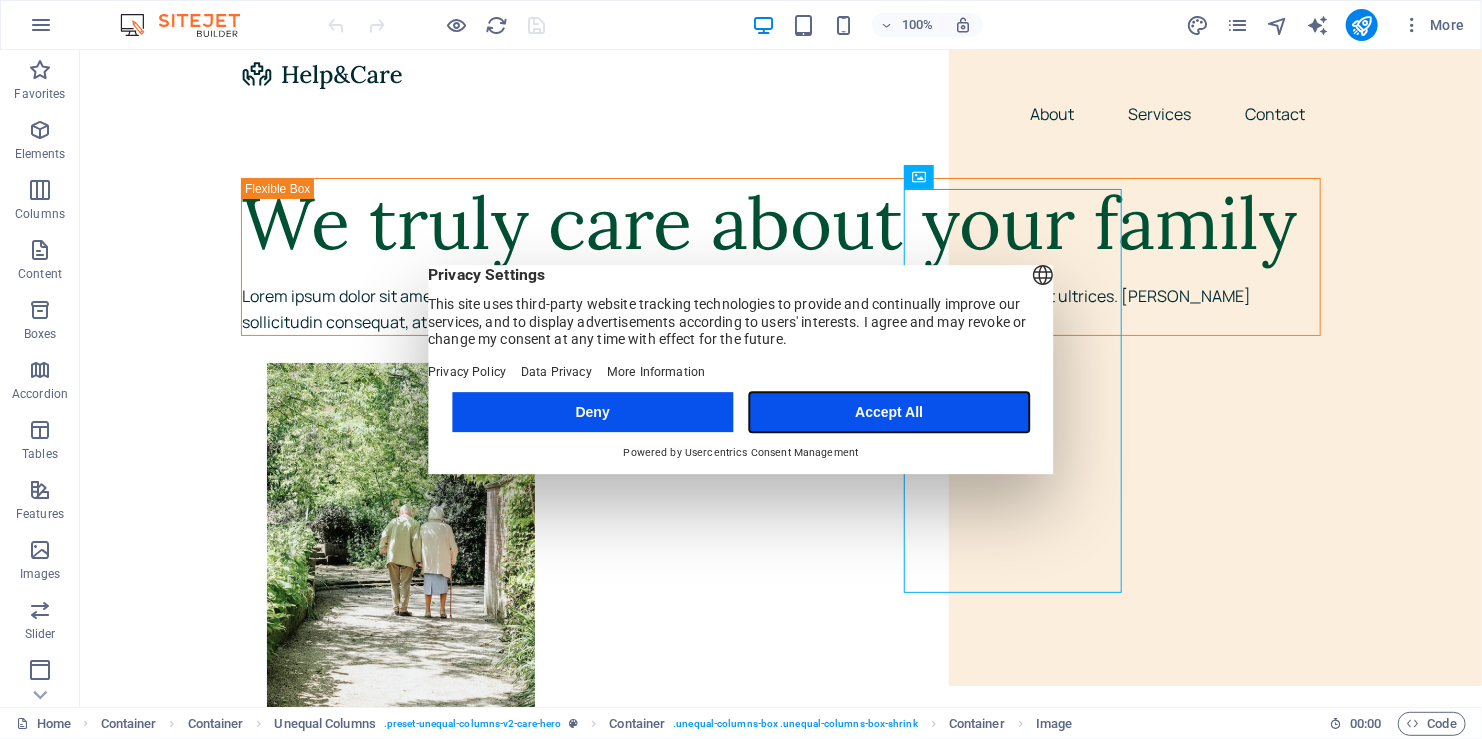 click on "Accept All" at bounding box center (889, 412) 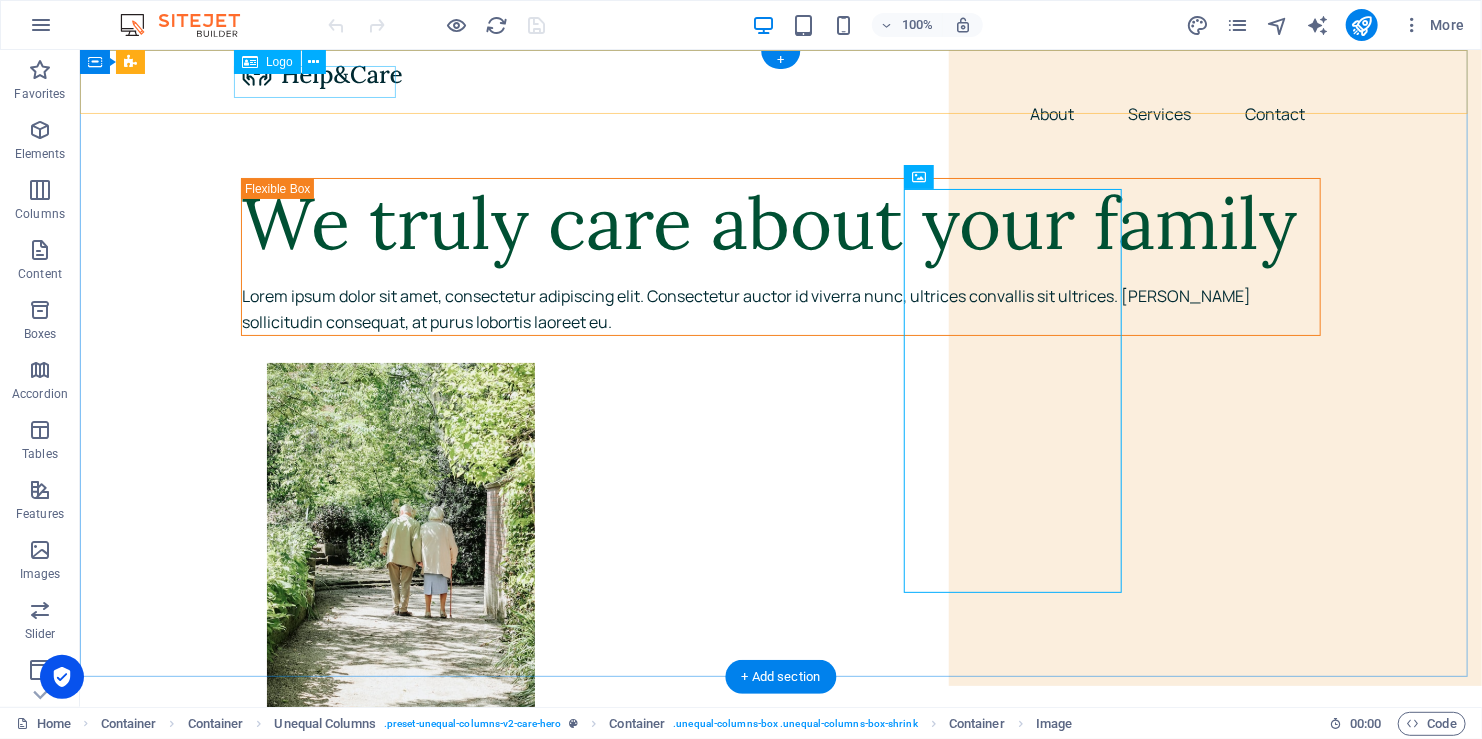 click at bounding box center (780, 73) 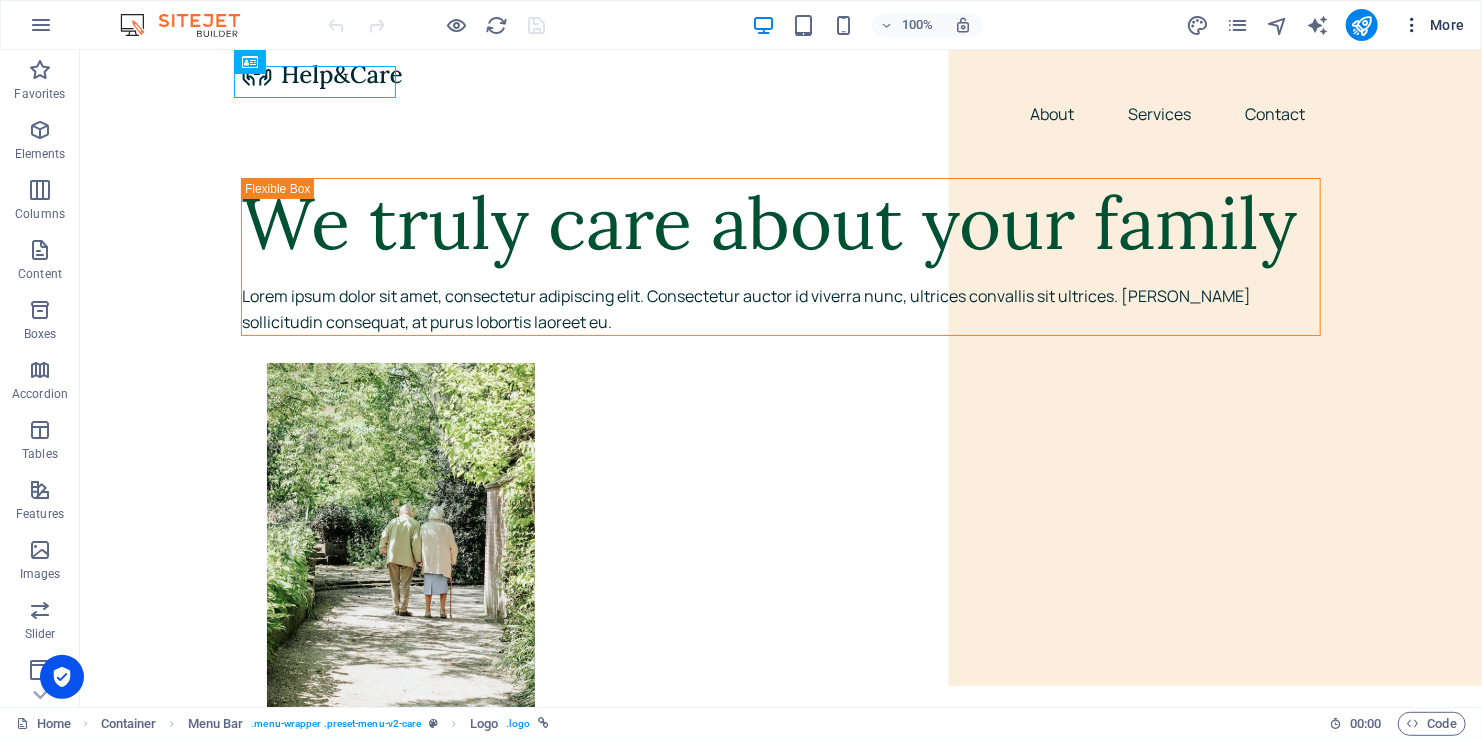 click on "More" at bounding box center [1433, 25] 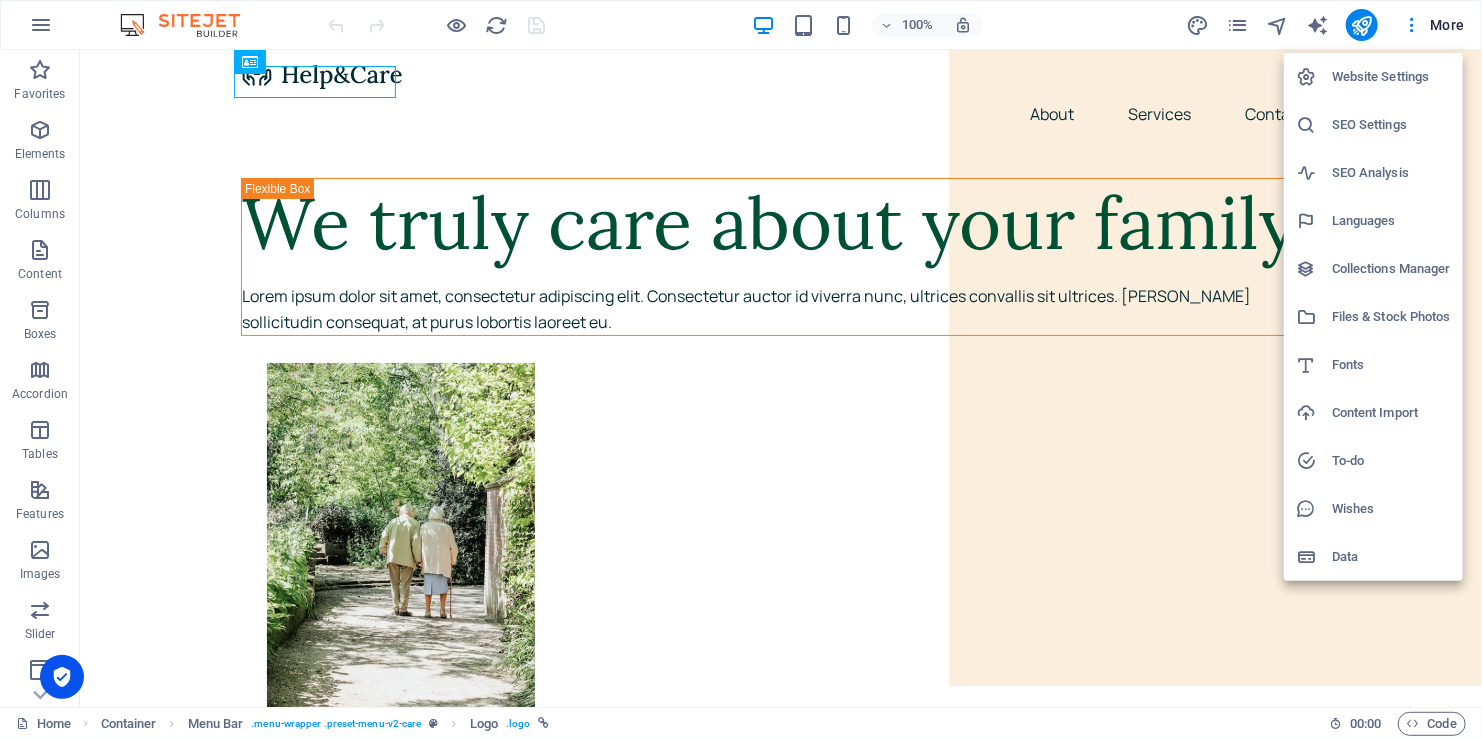 click at bounding box center [741, 369] 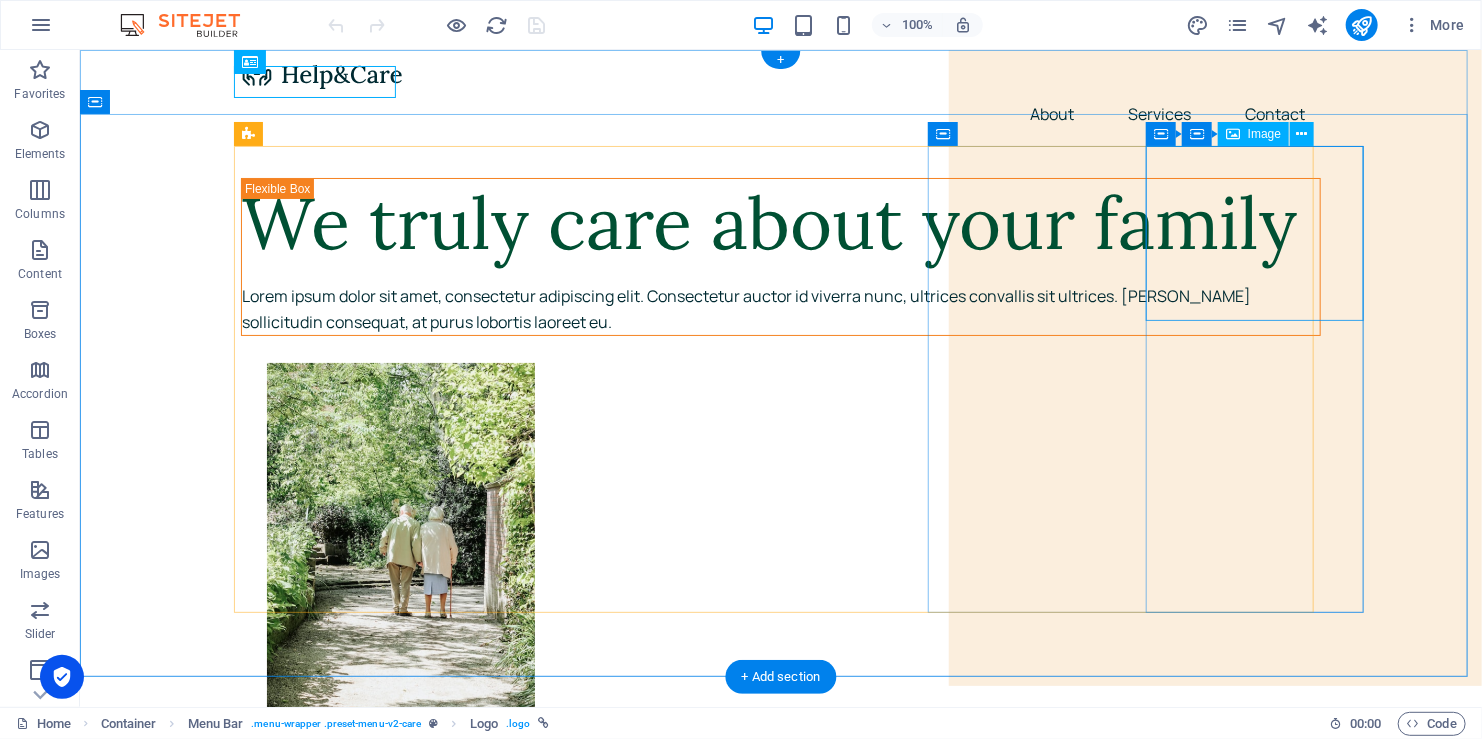 click at bounding box center [830, 1318] 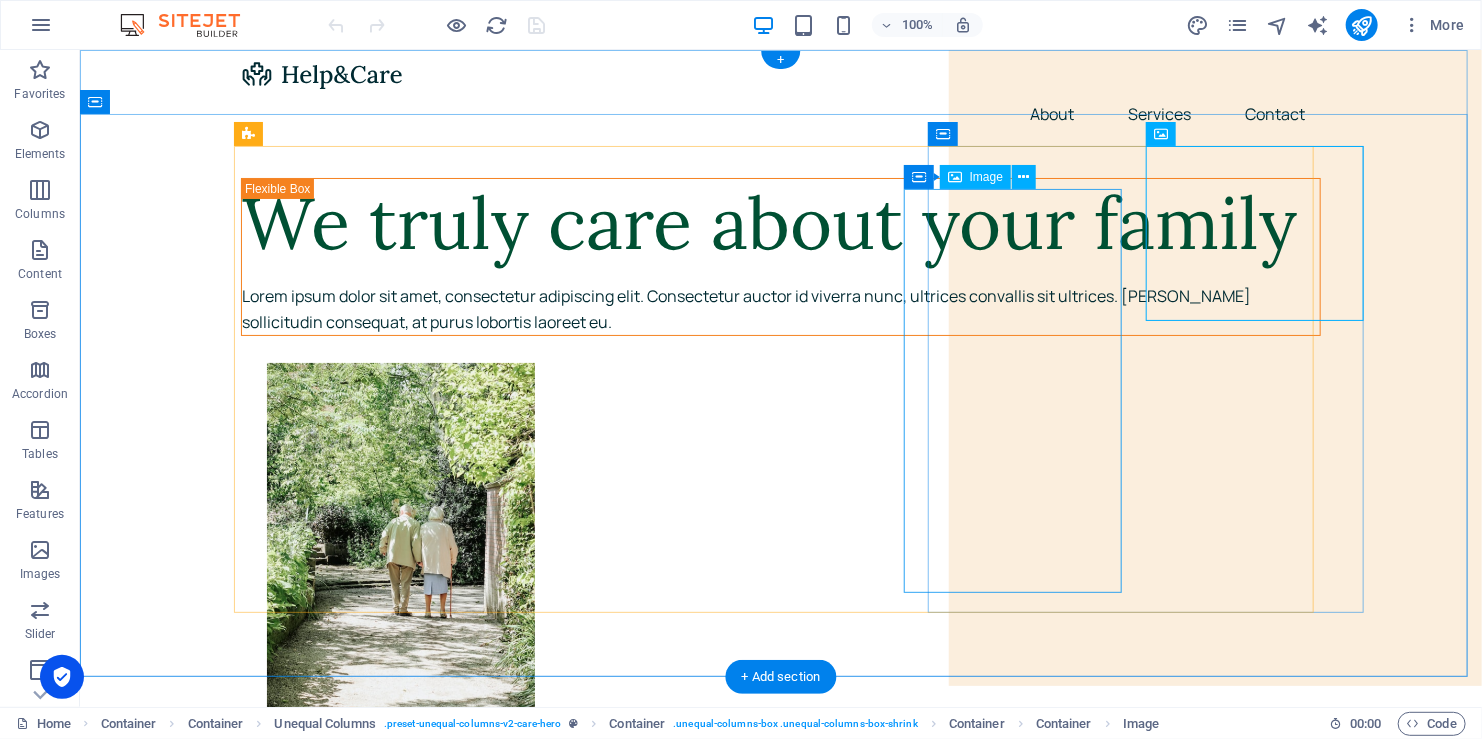 click at bounding box center [806, 564] 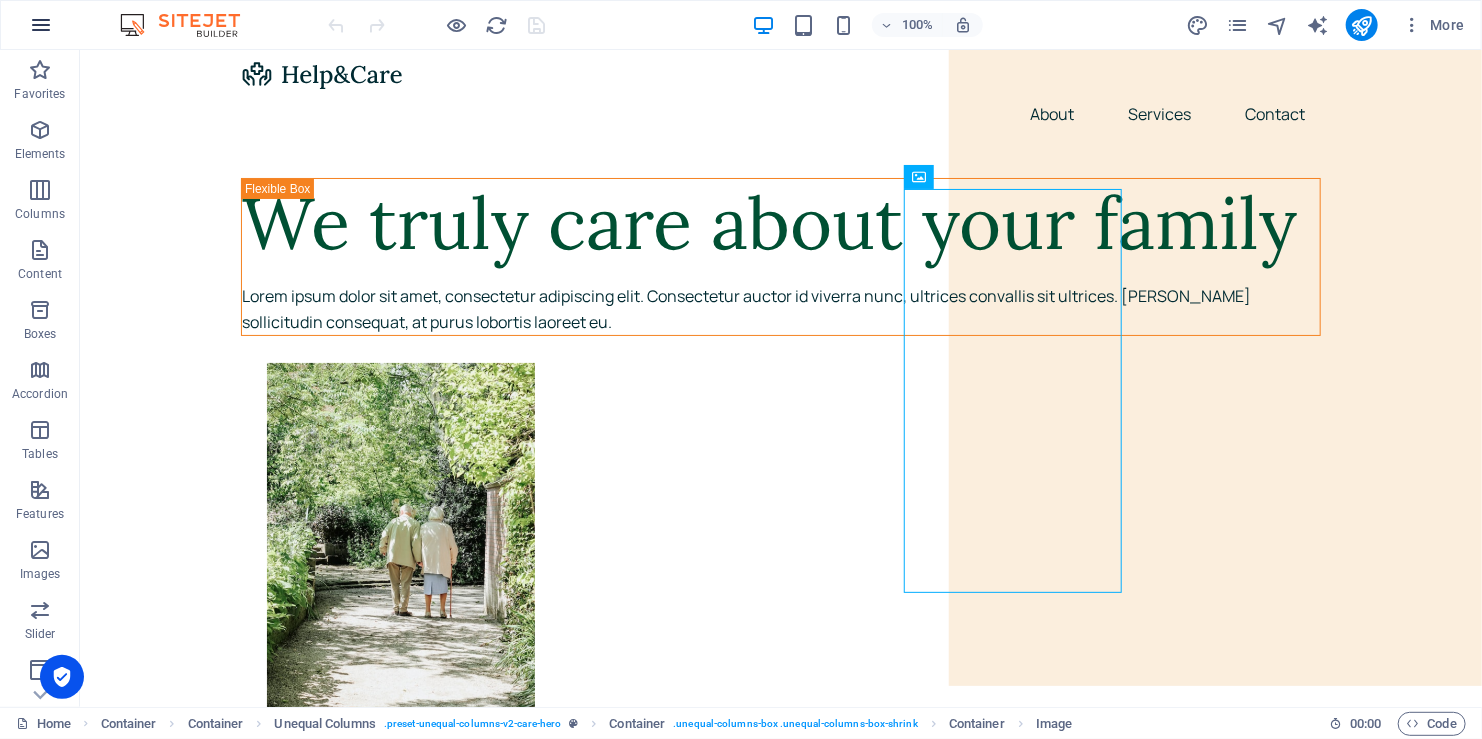 click at bounding box center [41, 25] 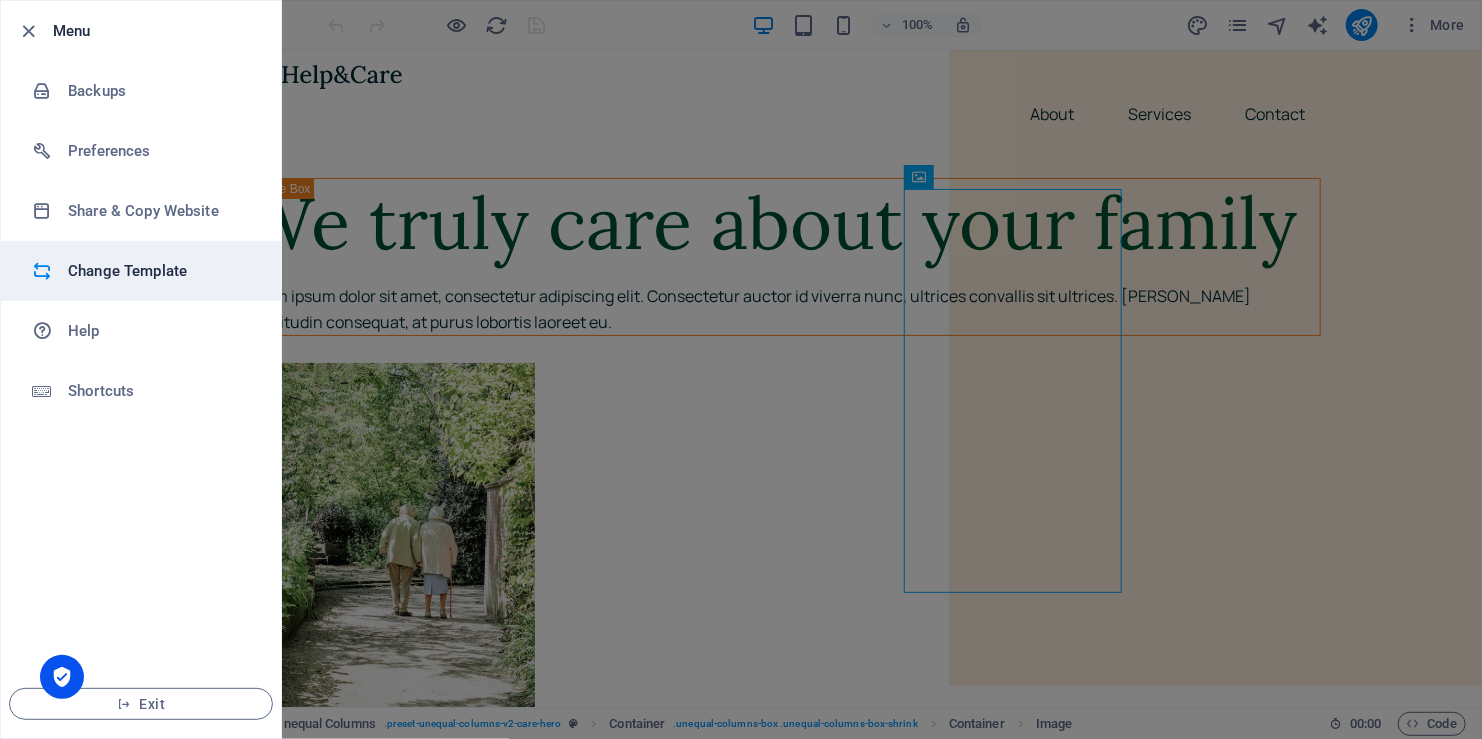 click on "Change Template" at bounding box center [160, 271] 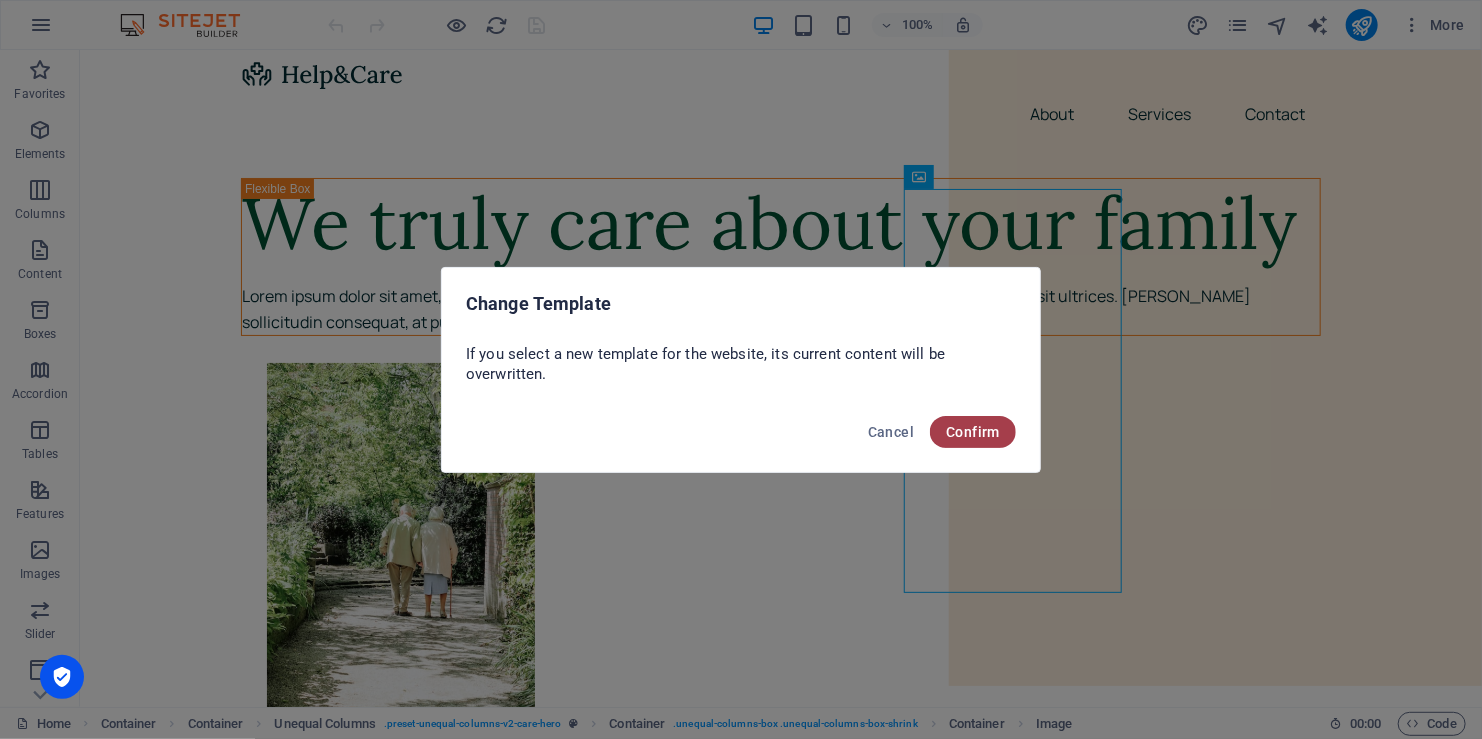 click on "Confirm" at bounding box center [973, 432] 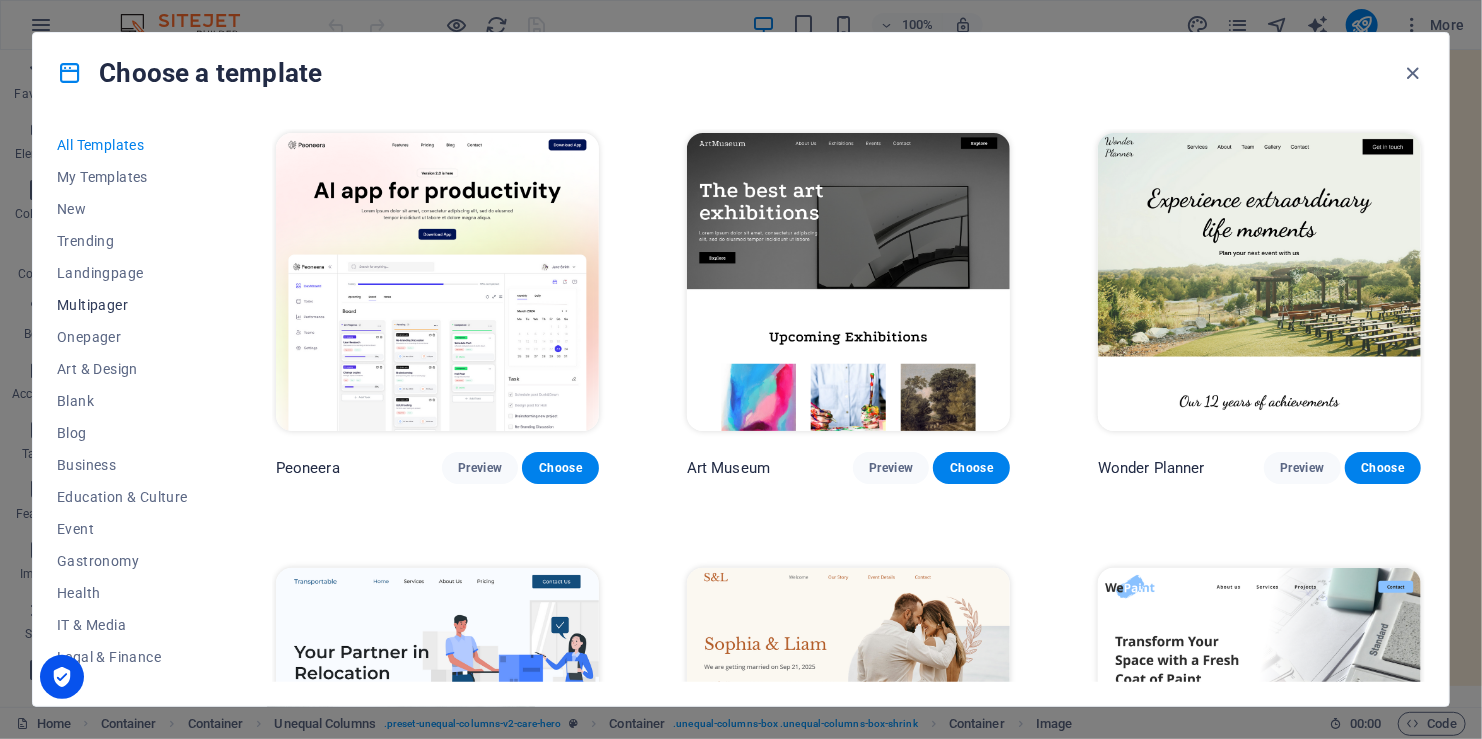 click on "Multipager" at bounding box center [122, 305] 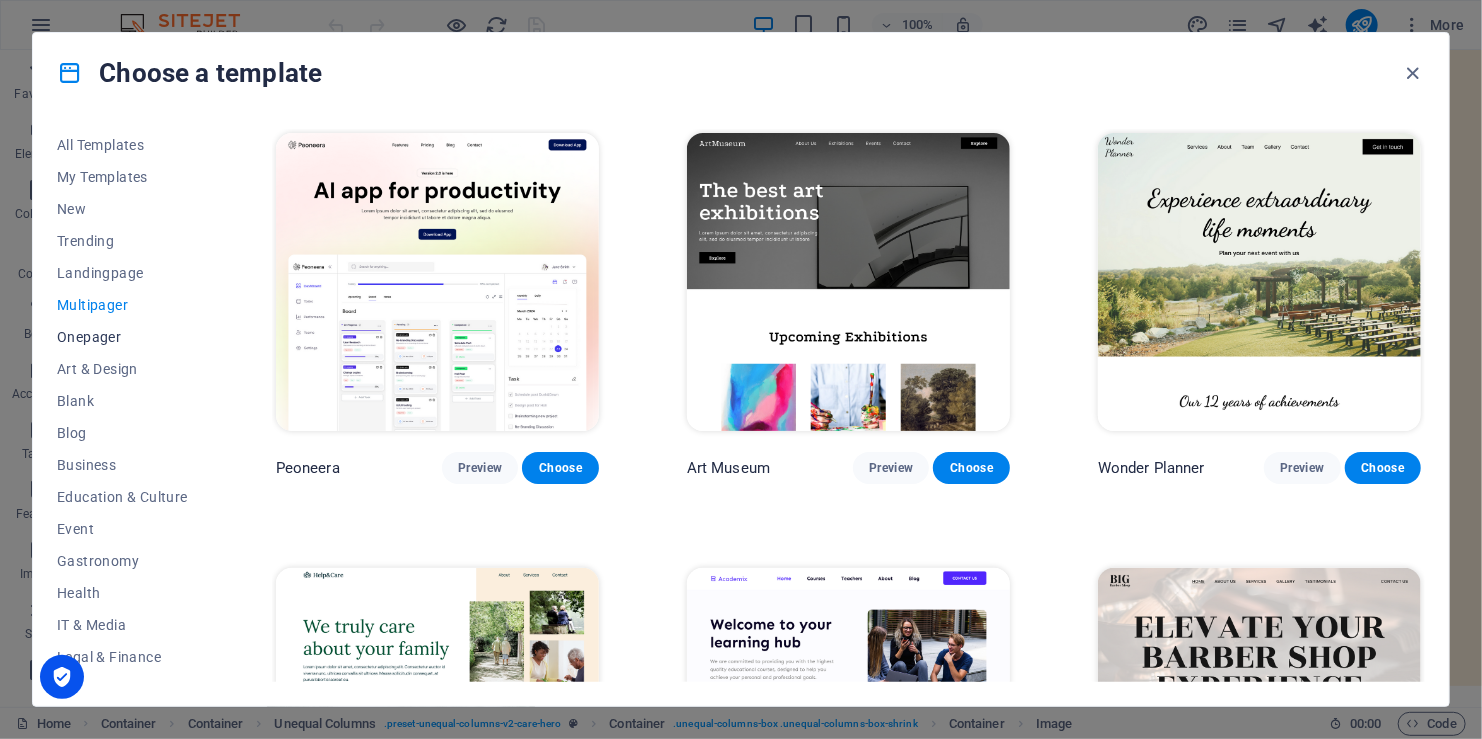 click on "Onepager" at bounding box center (122, 337) 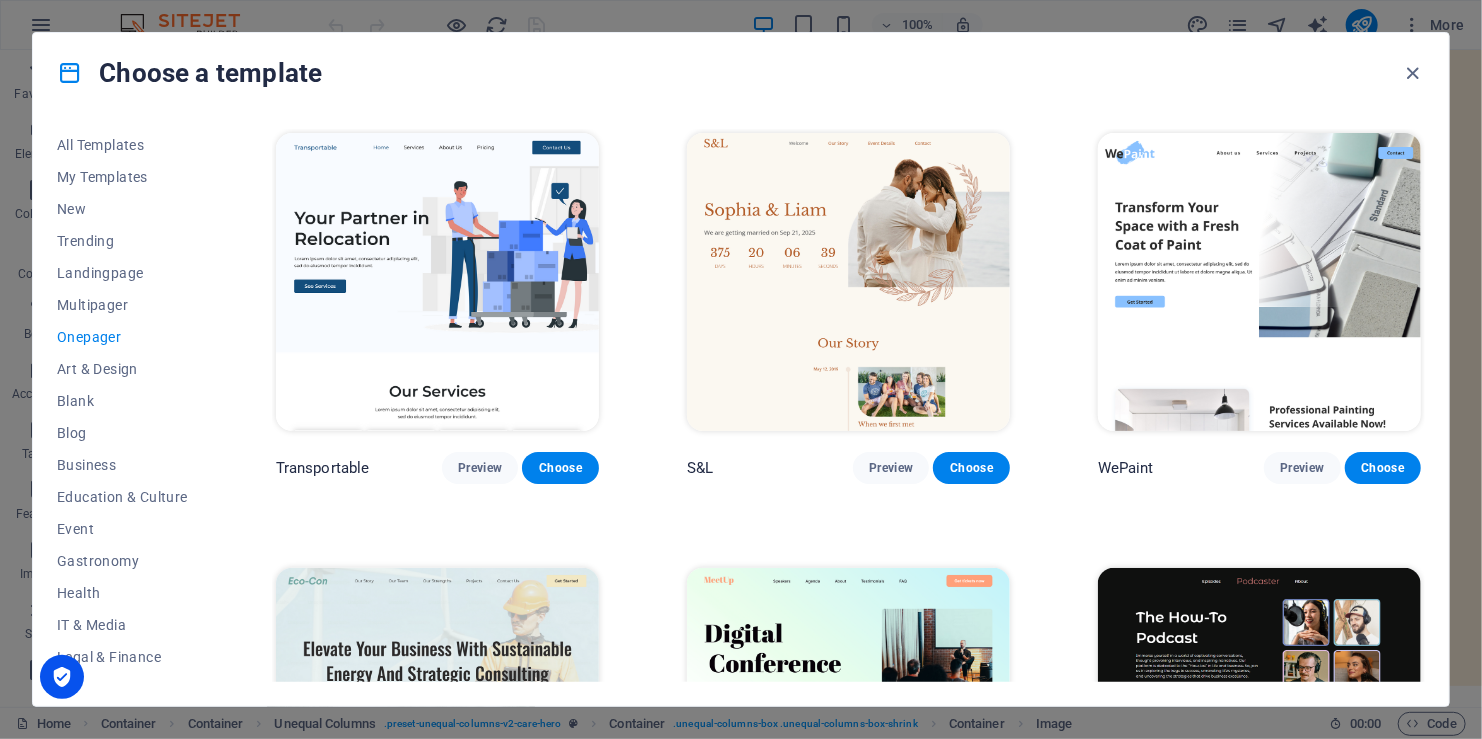 drag, startPoint x: 208, startPoint y: 303, endPoint x: 217, endPoint y: 328, distance: 26.57066 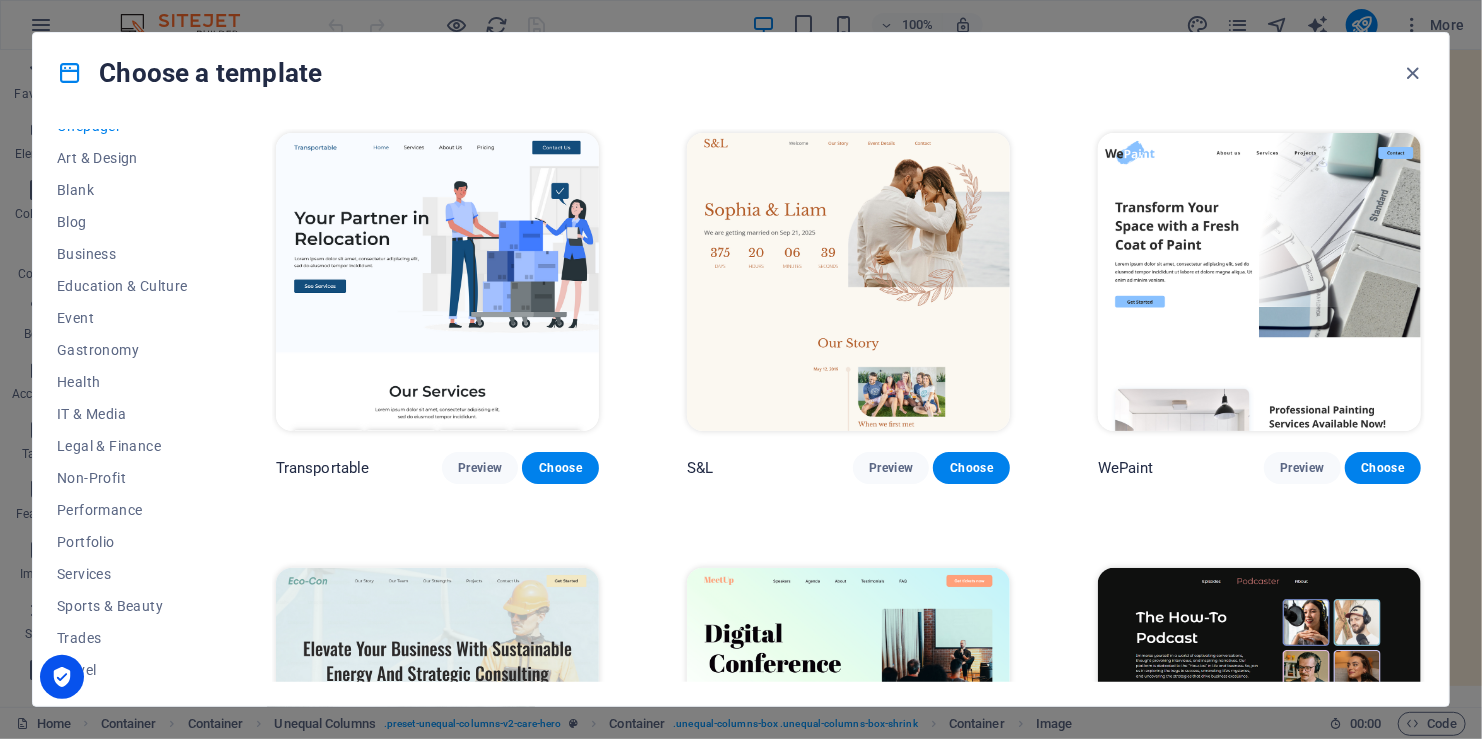 scroll, scrollTop: 246, scrollLeft: 0, axis: vertical 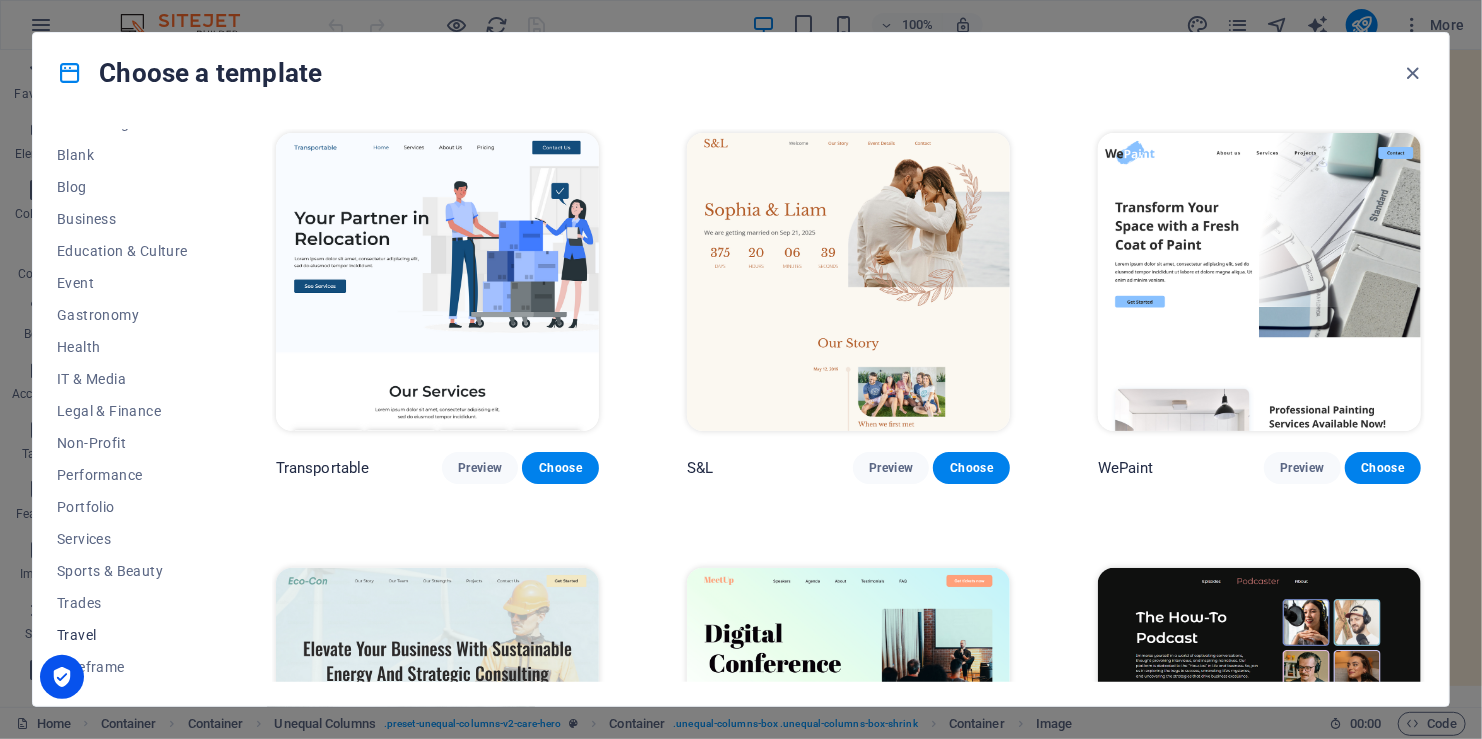 click on "Travel" at bounding box center [122, 635] 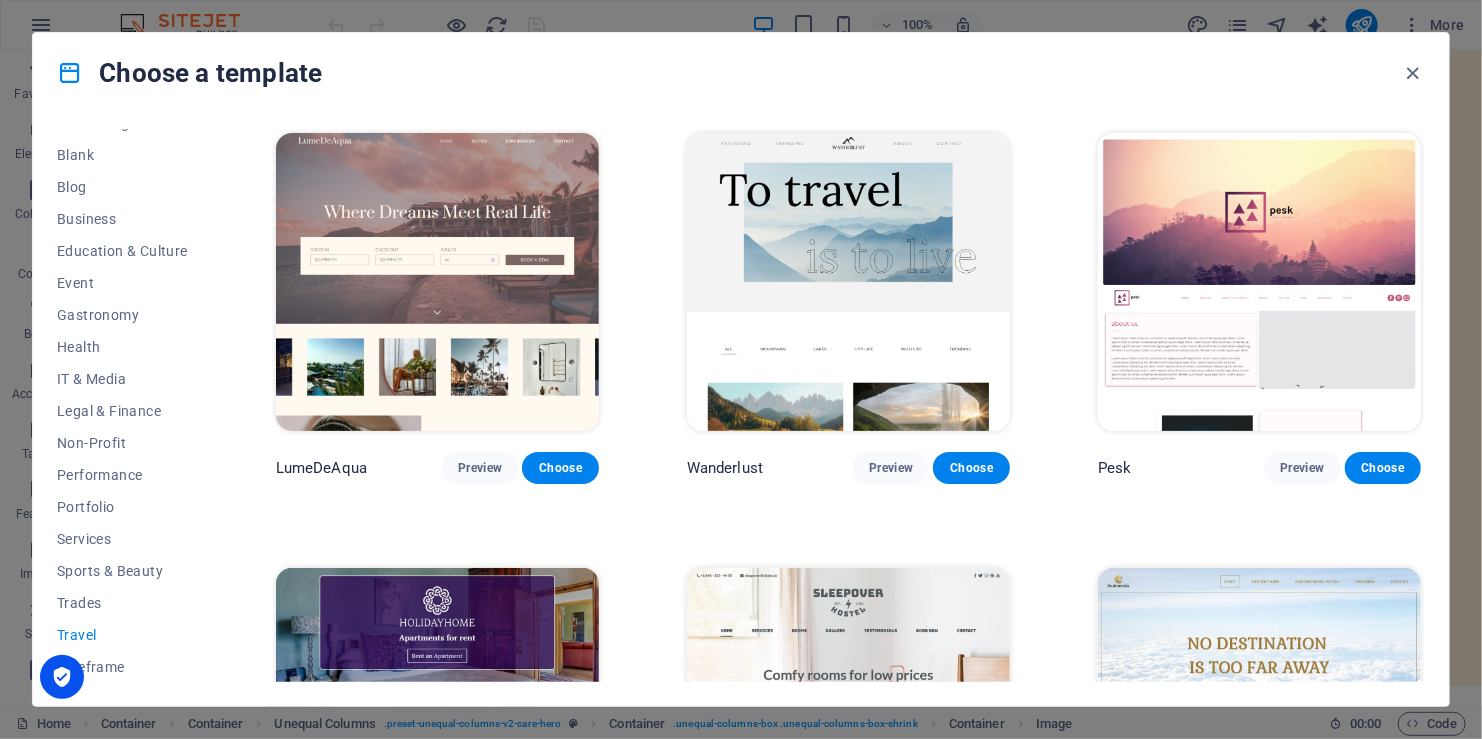 drag, startPoint x: 1427, startPoint y: 231, endPoint x: 1436, endPoint y: 279, distance: 48.83646 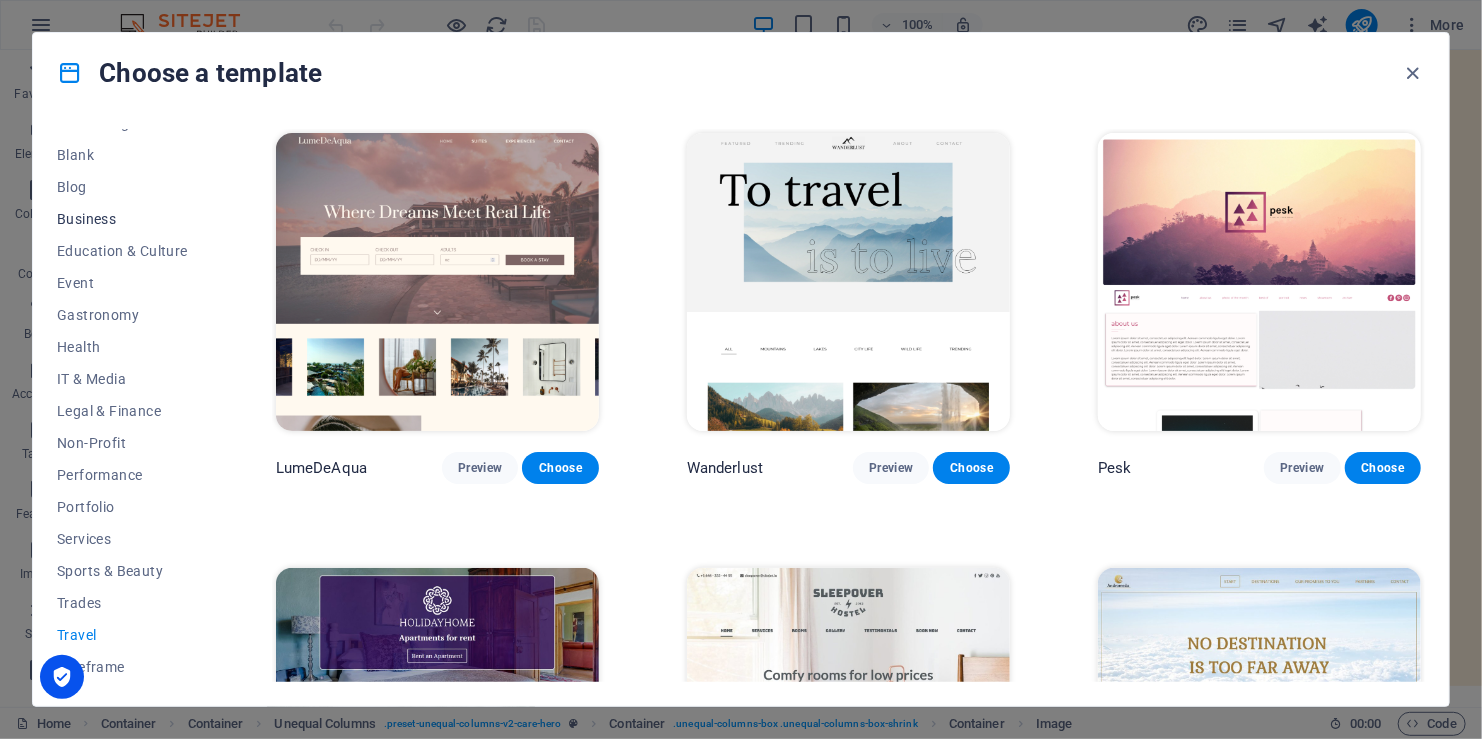 click on "Business" at bounding box center [122, 219] 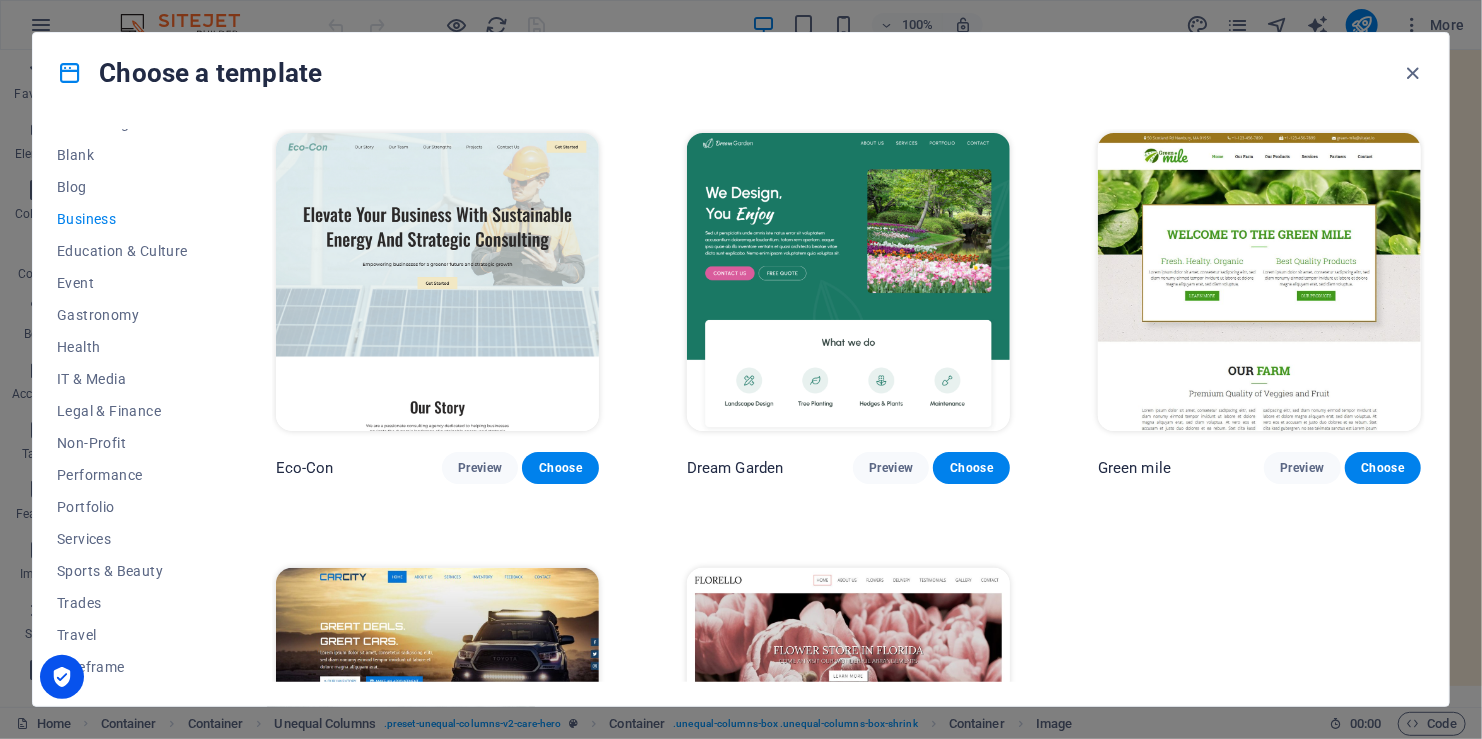 drag, startPoint x: 1421, startPoint y: 343, endPoint x: 1439, endPoint y: 388, distance: 48.466484 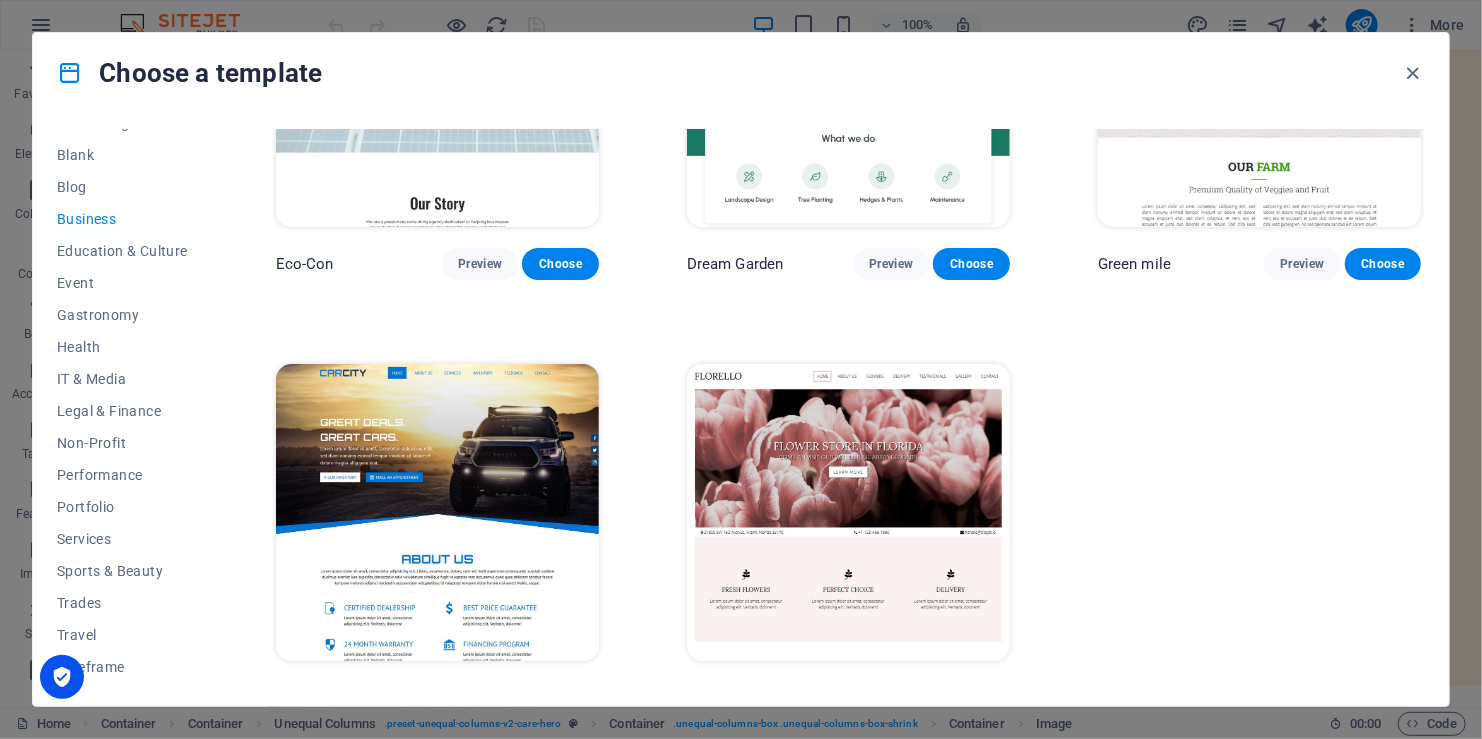 scroll, scrollTop: 232, scrollLeft: 0, axis: vertical 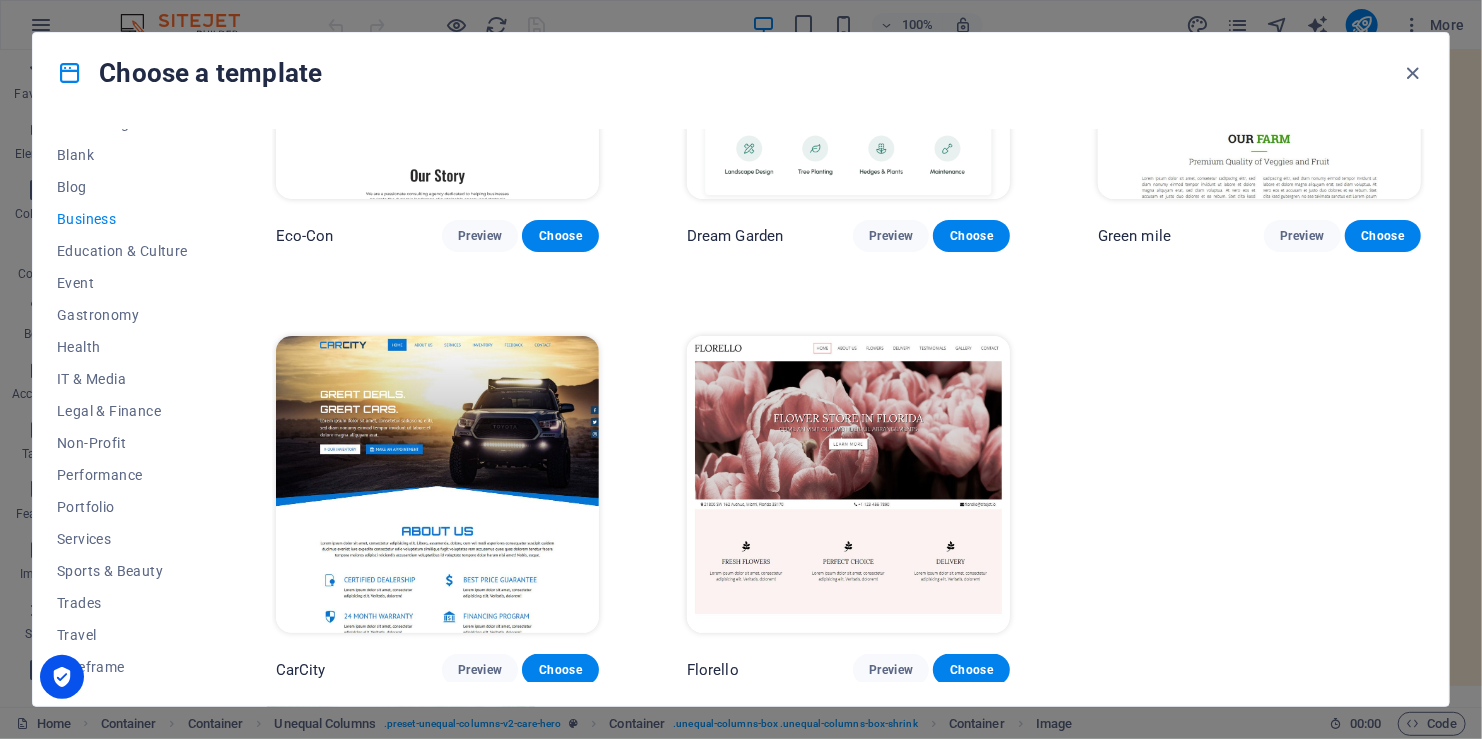 click at bounding box center [848, 485] 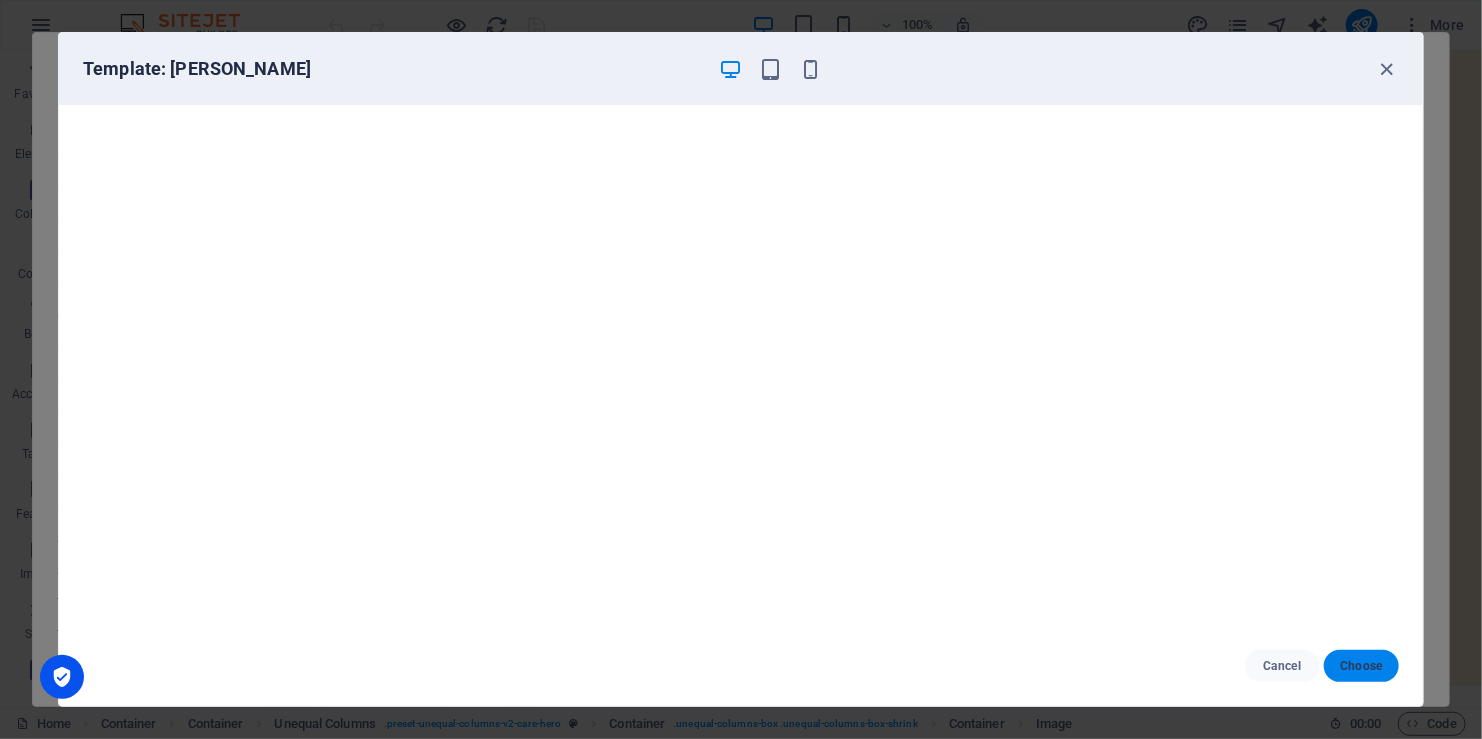 click on "Choose" at bounding box center (1361, 666) 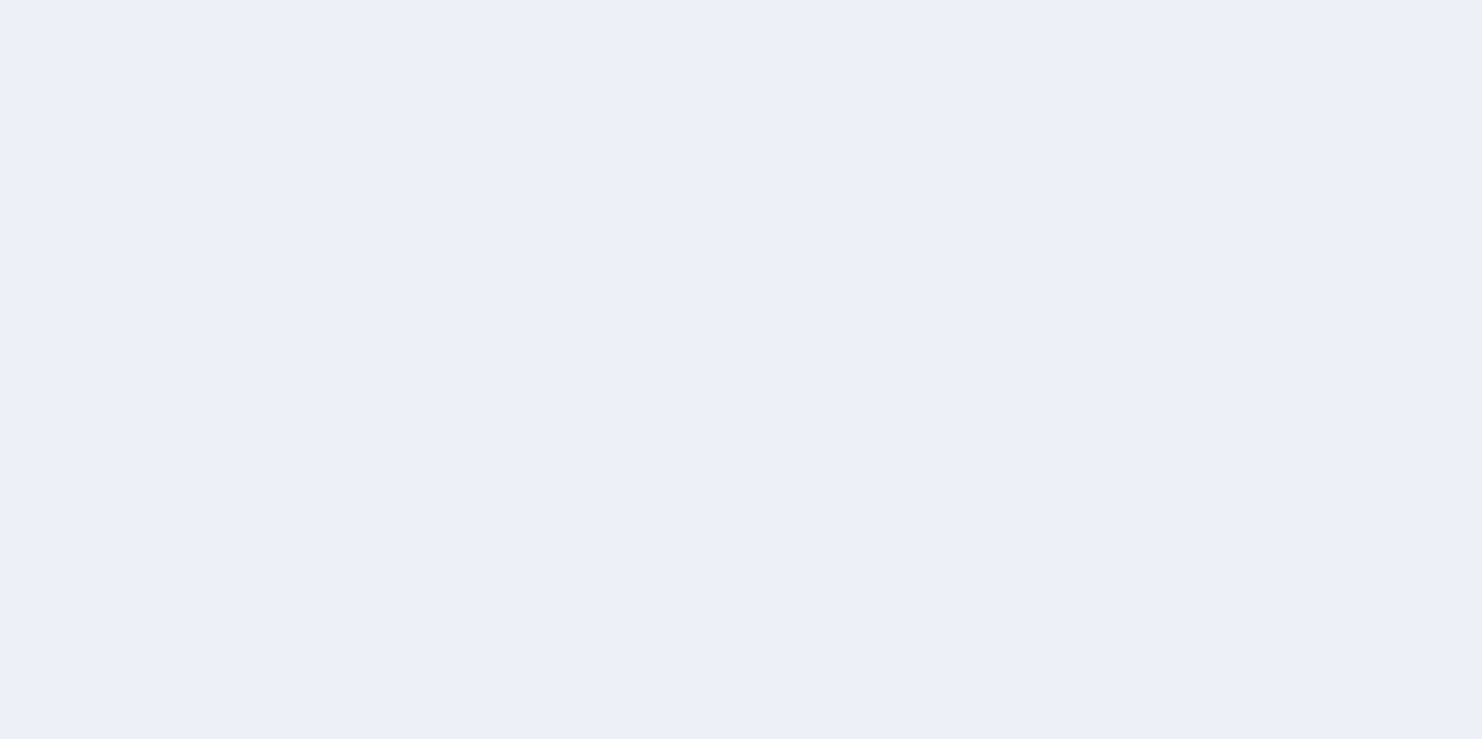 scroll, scrollTop: 0, scrollLeft: 0, axis: both 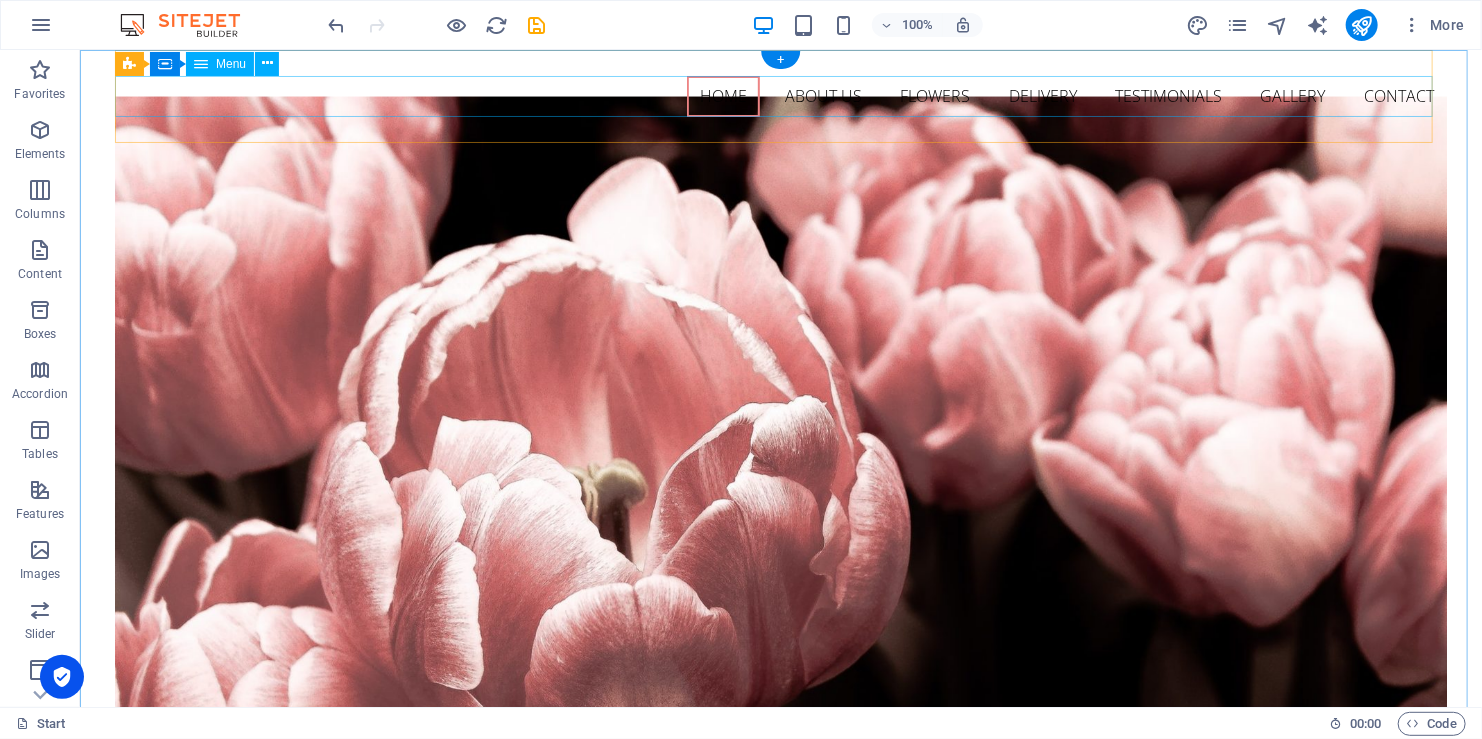 click on "Home About us Flowers Delivery Testimonials Gallery Contact" at bounding box center (780, 96) 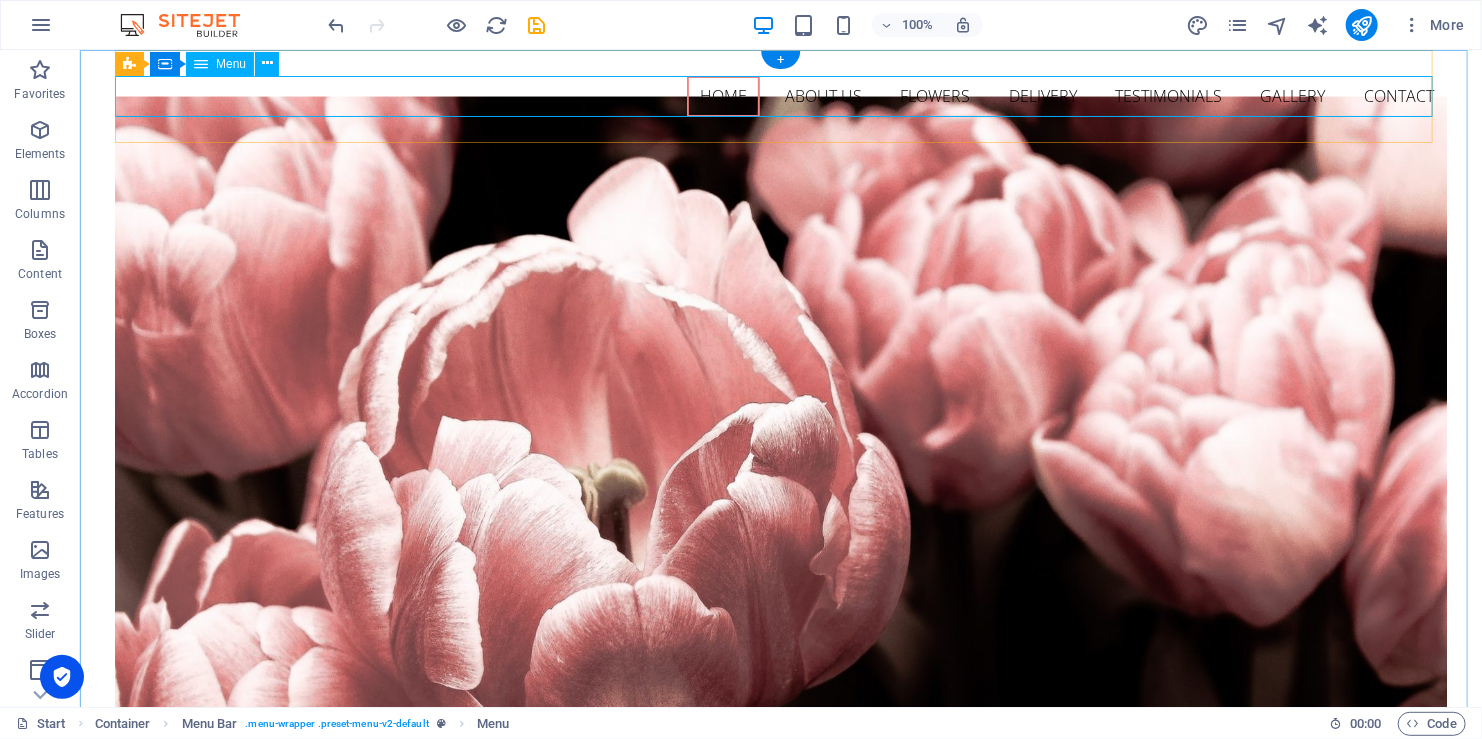 click on "Home About us Flowers Delivery Testimonials Gallery Contact" at bounding box center (780, 96) 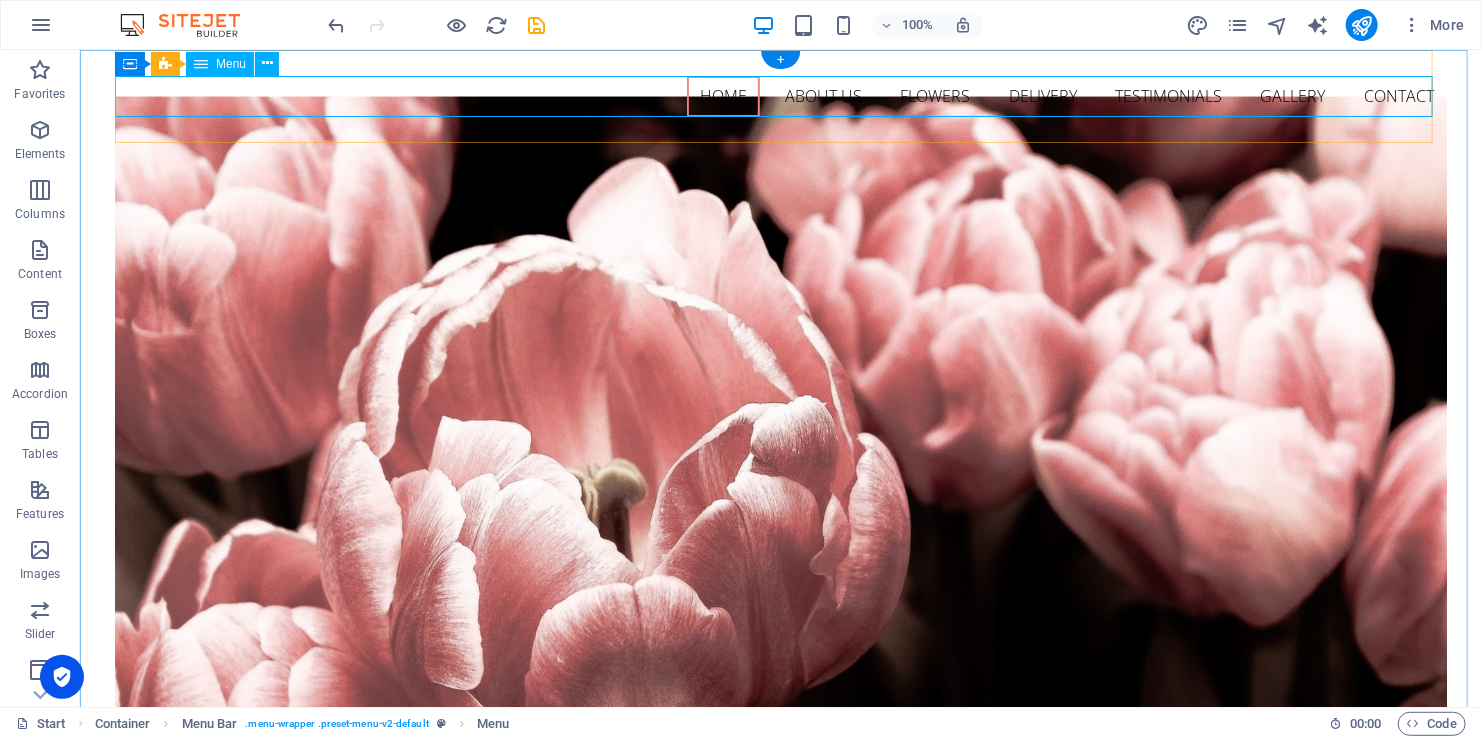 click on "Home About us Flowers Delivery Testimonials Gallery Contact" at bounding box center (780, 96) 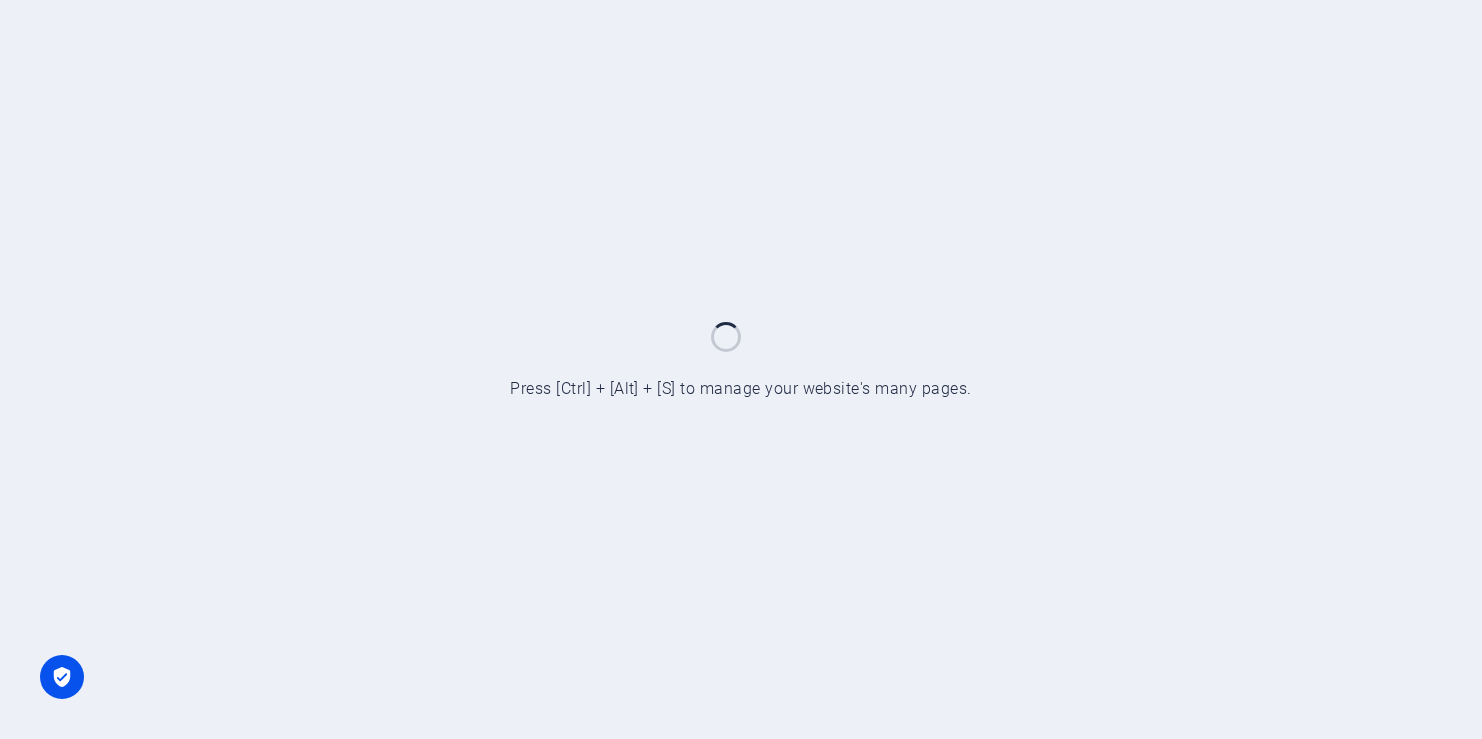 scroll, scrollTop: 0, scrollLeft: 0, axis: both 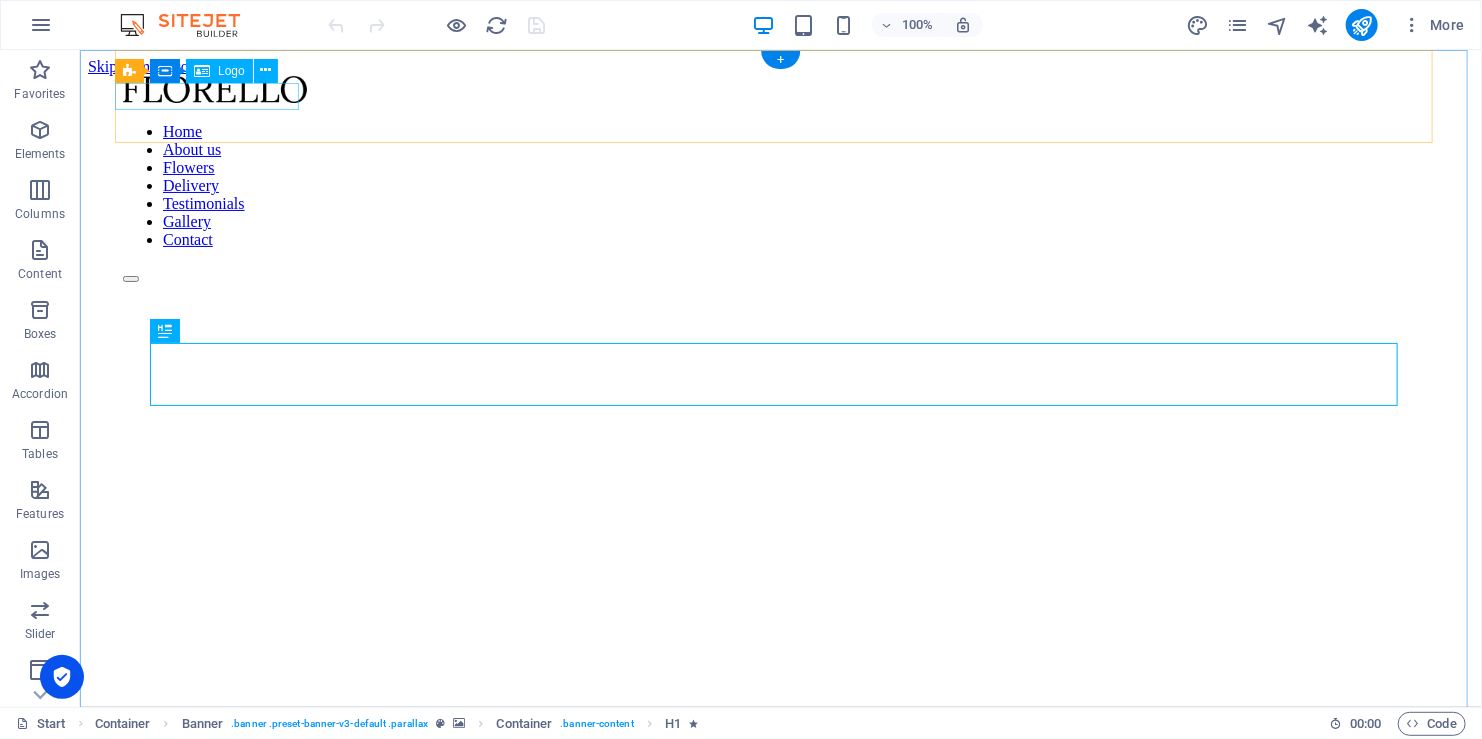 click at bounding box center [780, 90] 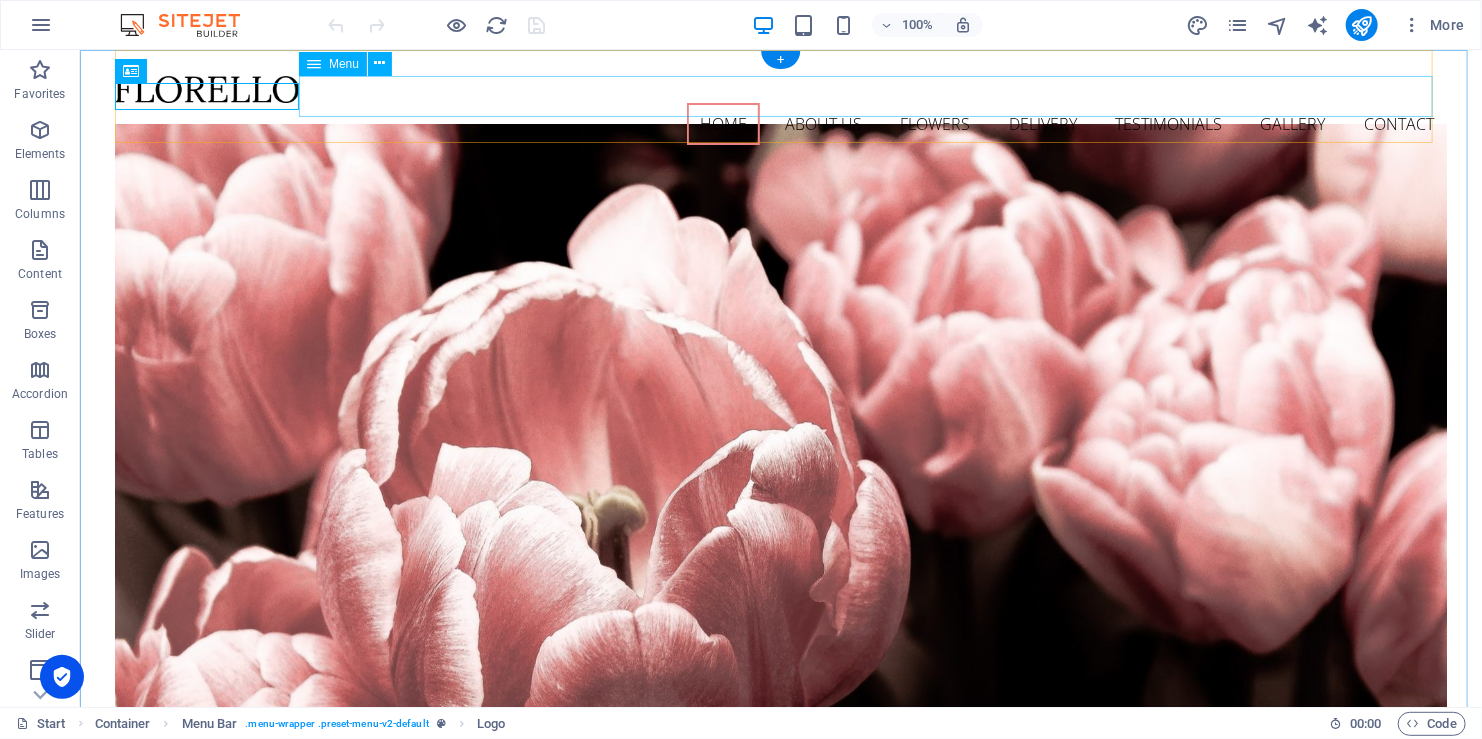 click on "Home About us Flowers Delivery Testimonials Gallery Contact" at bounding box center [780, 123] 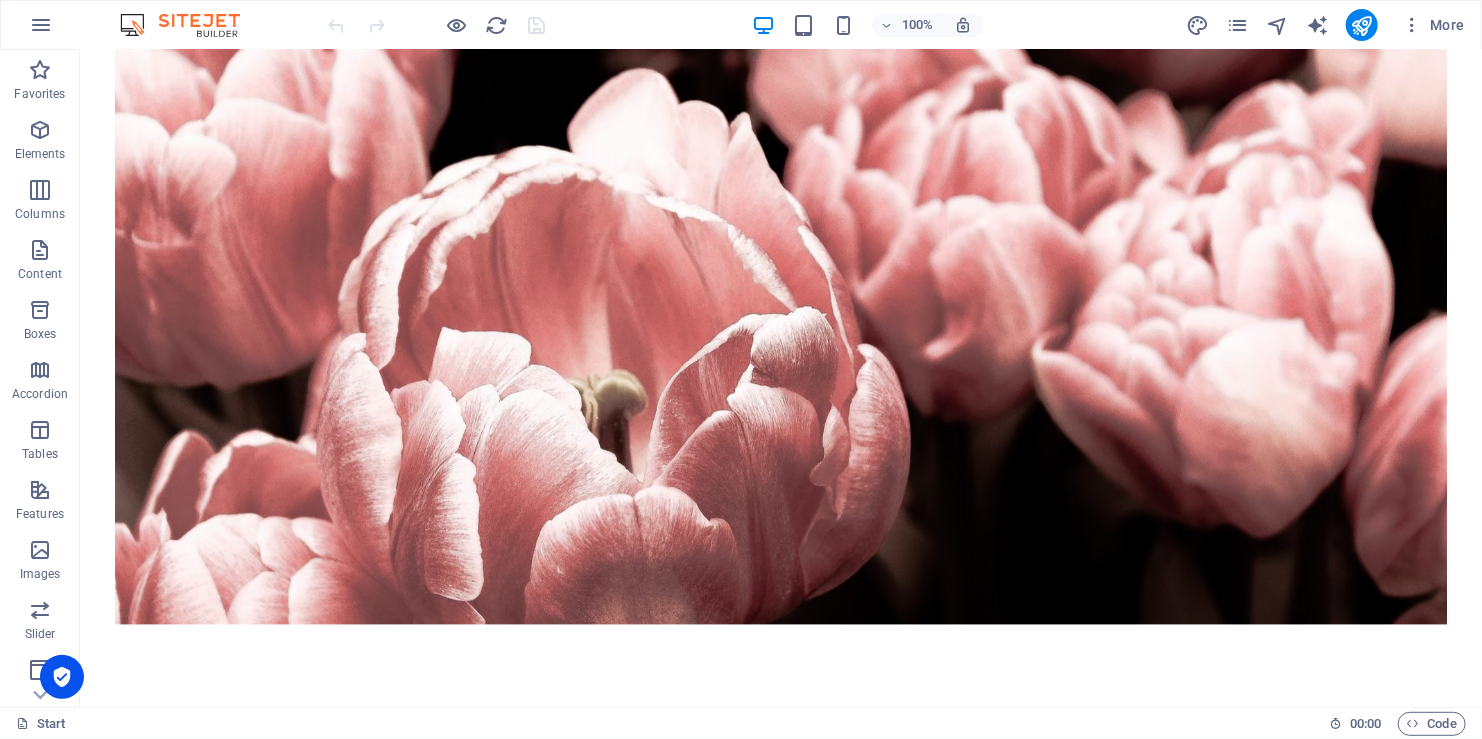 scroll, scrollTop: 0, scrollLeft: 0, axis: both 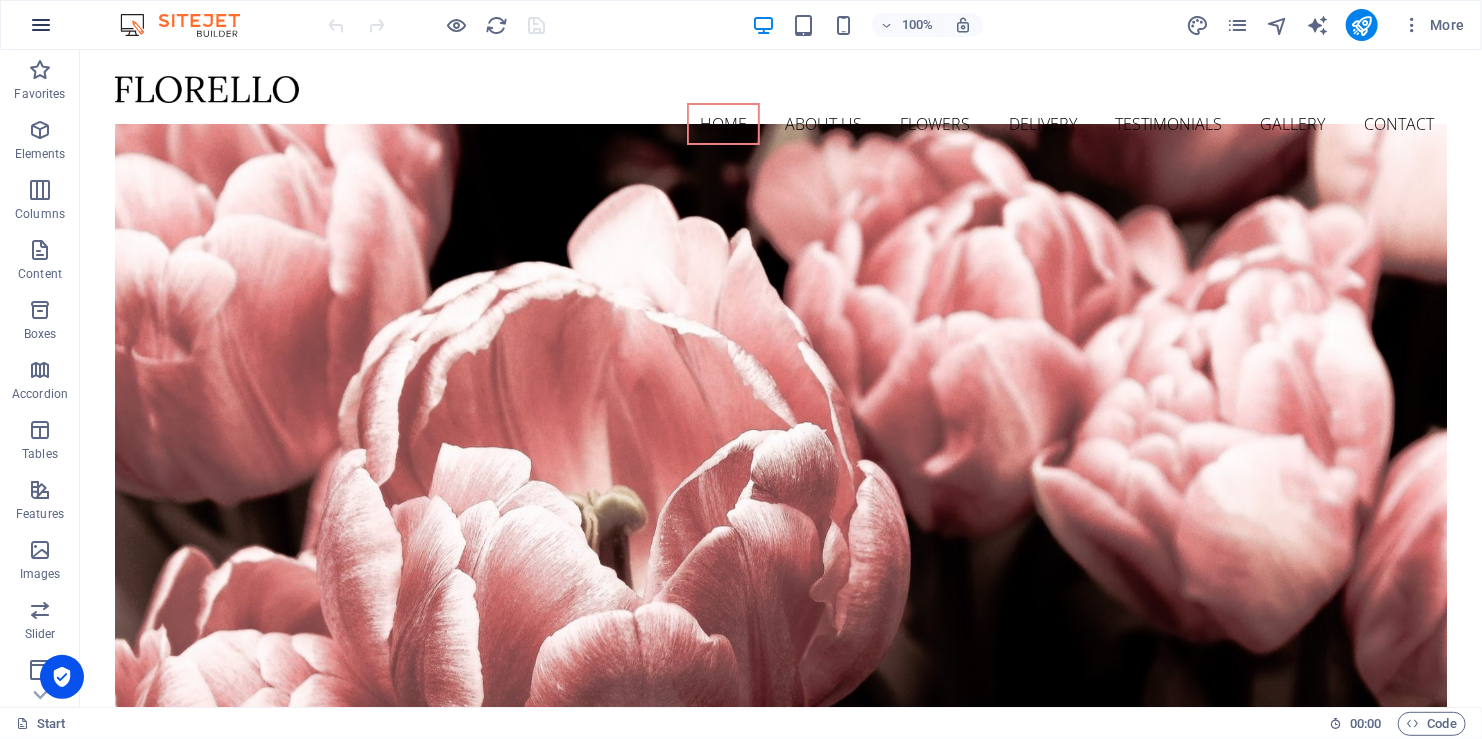 click at bounding box center [41, 25] 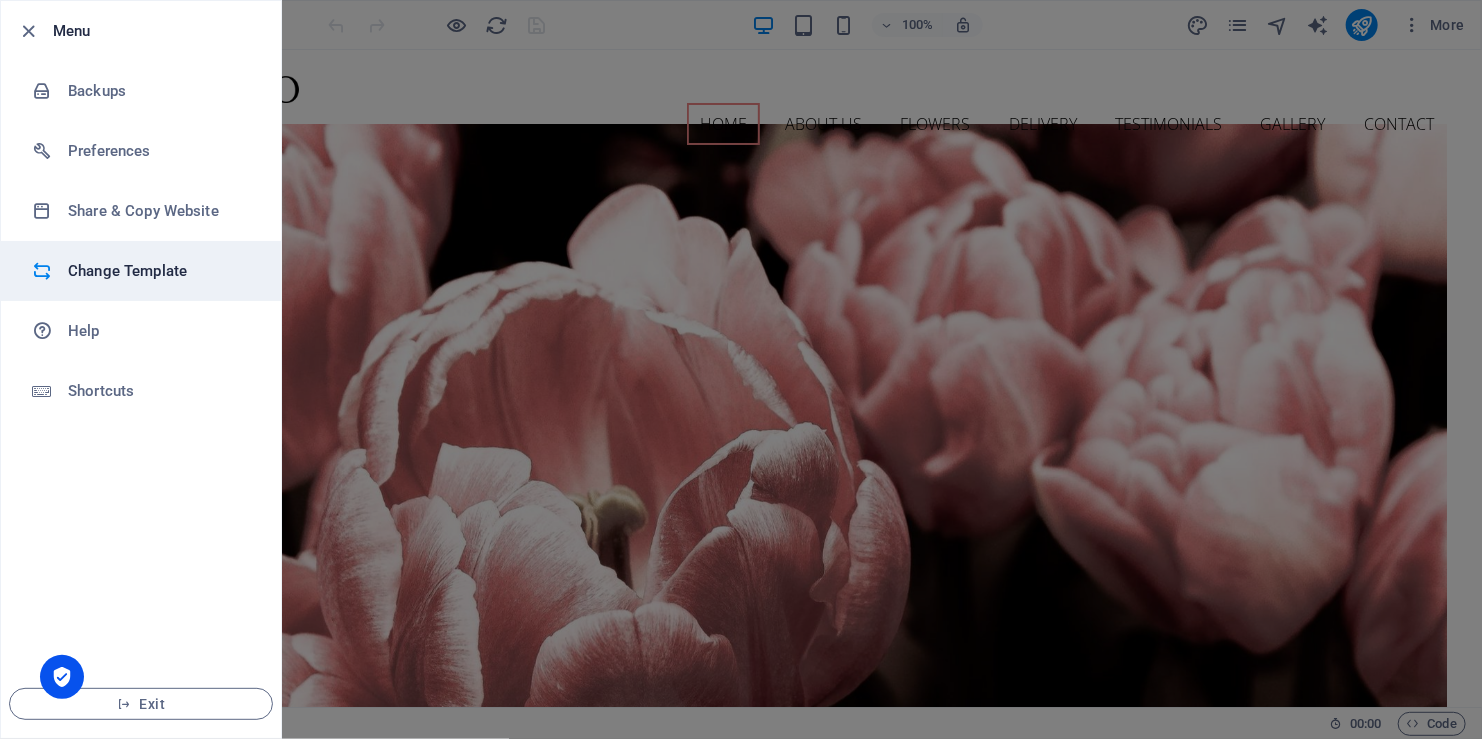 click on "Change Template" at bounding box center (160, 271) 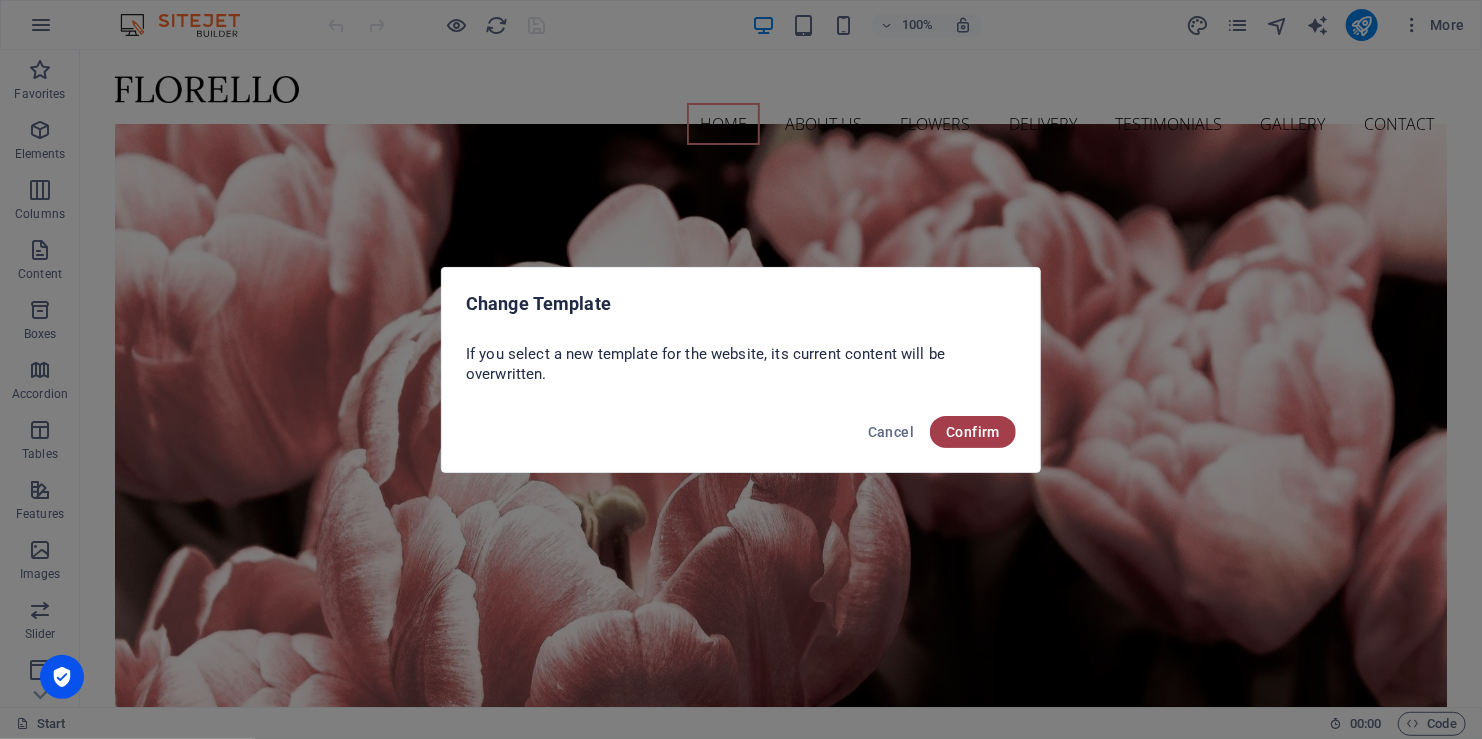 click on "Confirm" at bounding box center [973, 432] 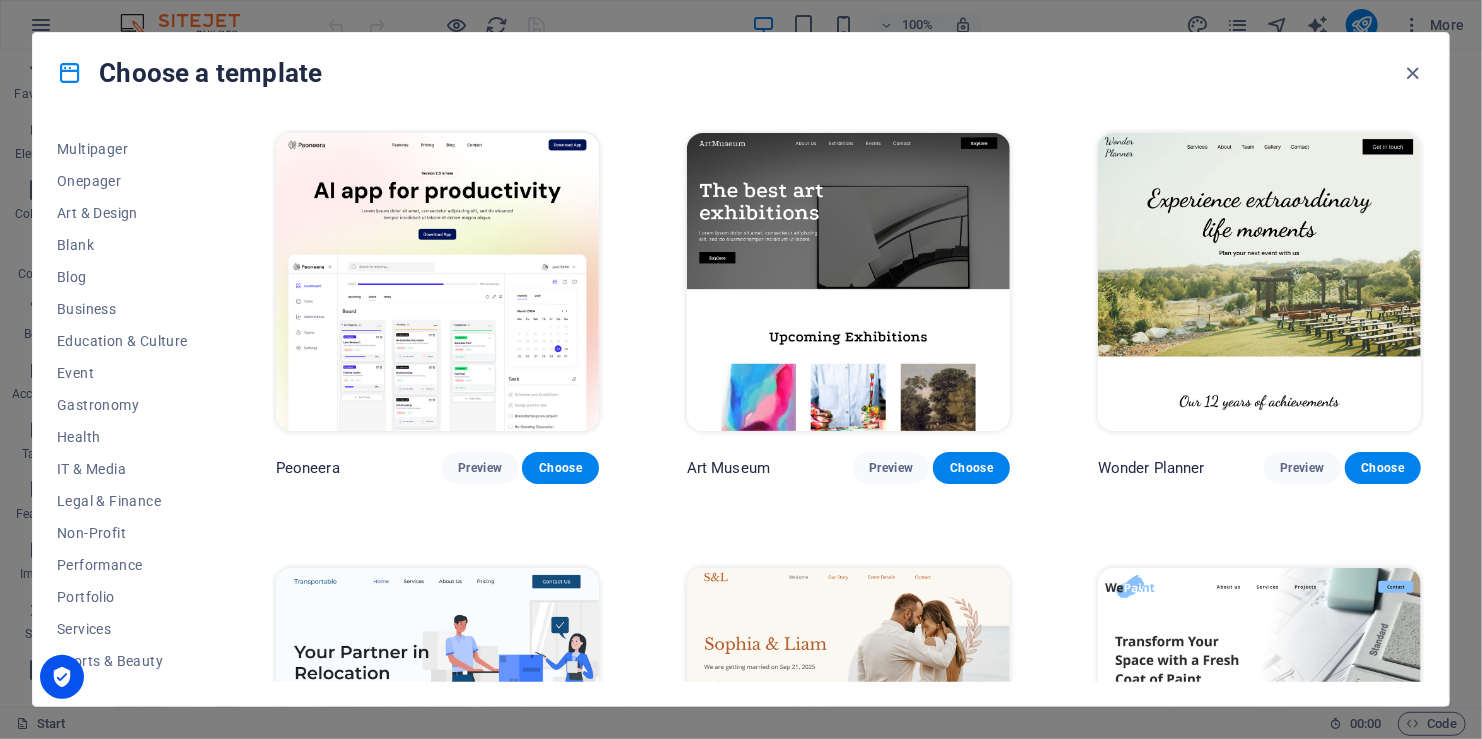scroll, scrollTop: 246, scrollLeft: 0, axis: vertical 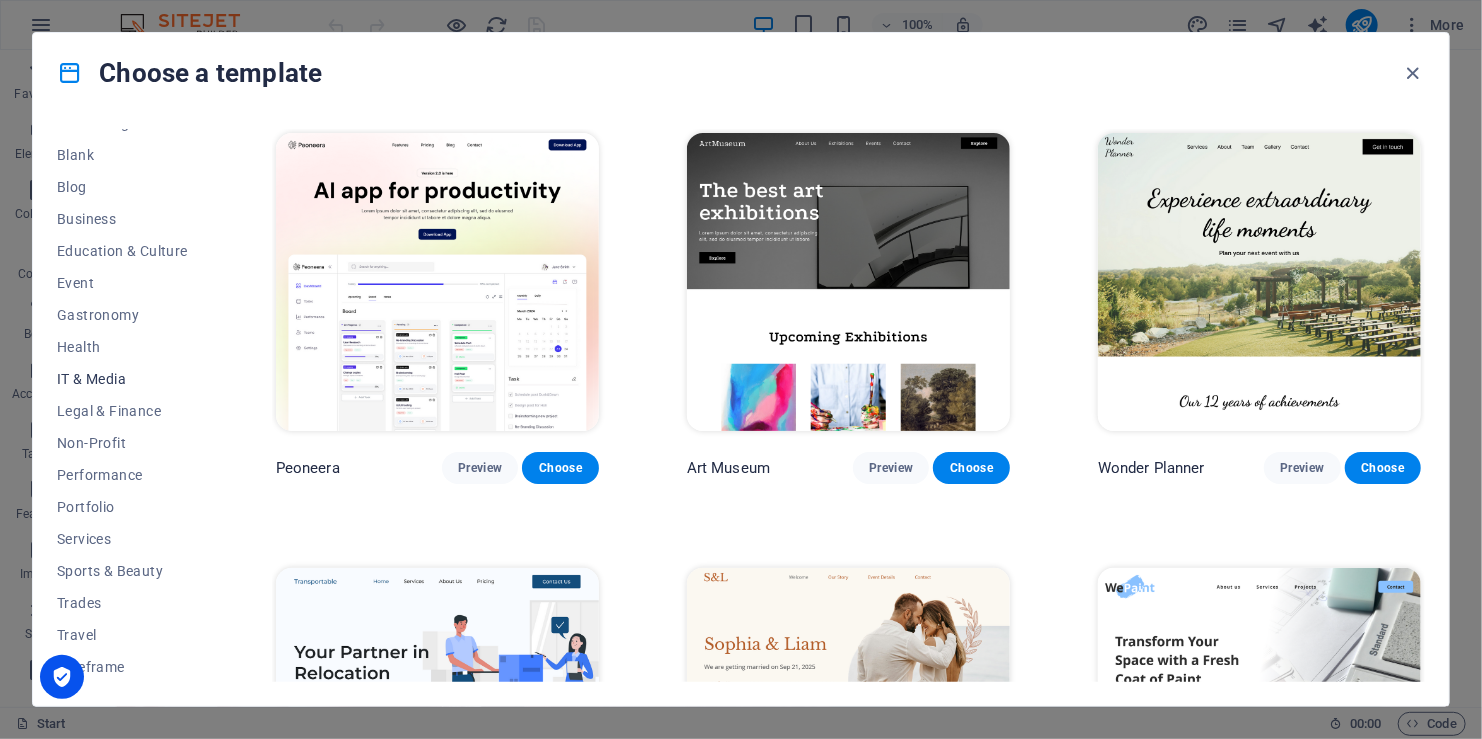 click on "IT & Media" at bounding box center [122, 379] 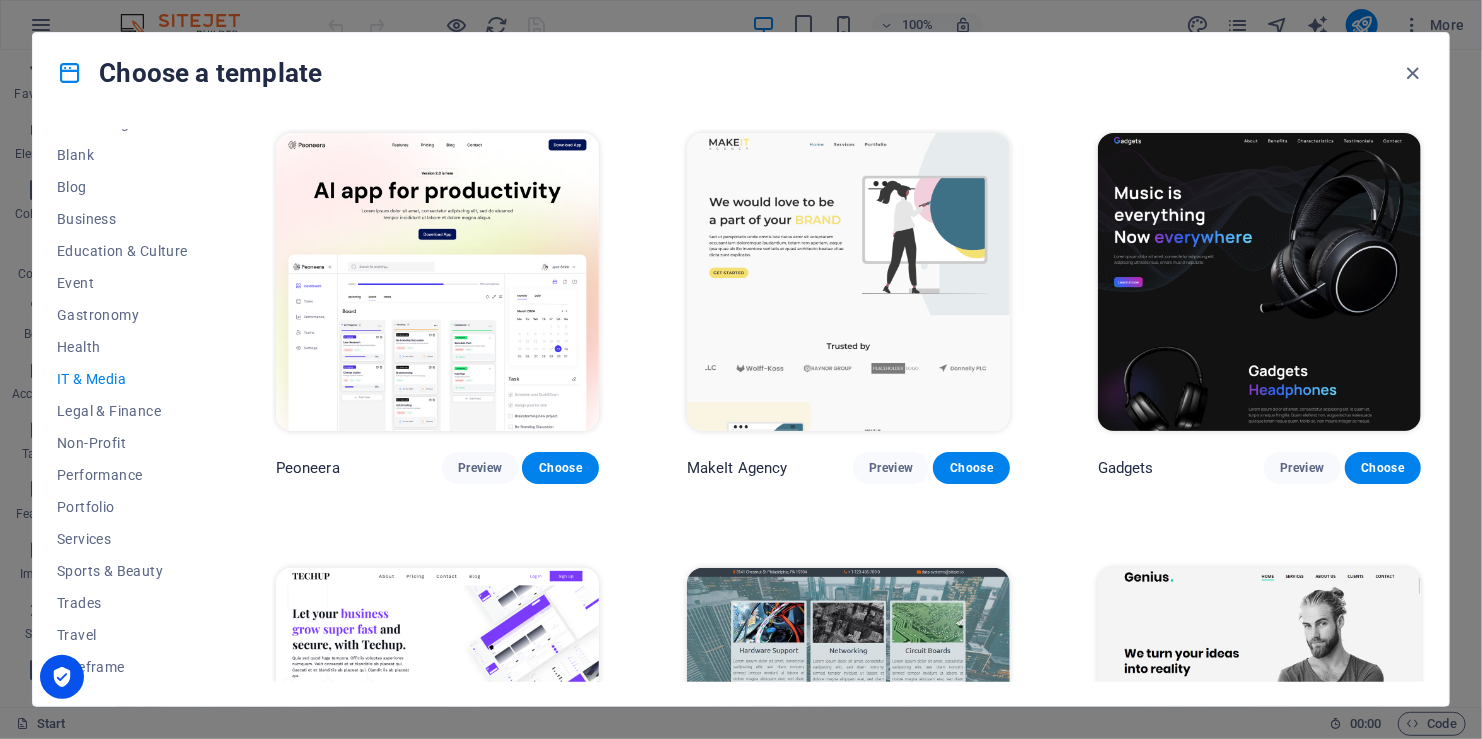 scroll, scrollTop: 484, scrollLeft: 0, axis: vertical 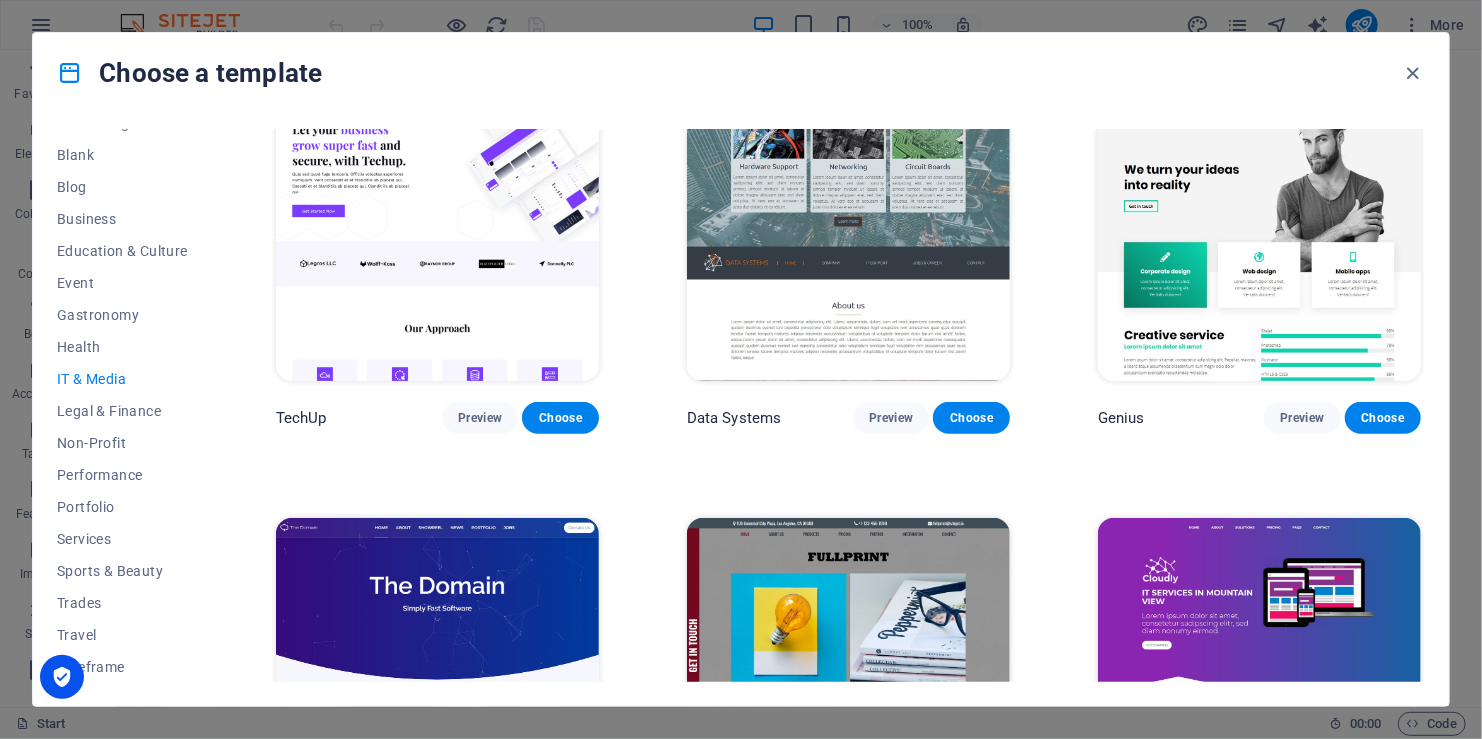 drag, startPoint x: 1421, startPoint y: 348, endPoint x: 1427, endPoint y: 377, distance: 29.614185 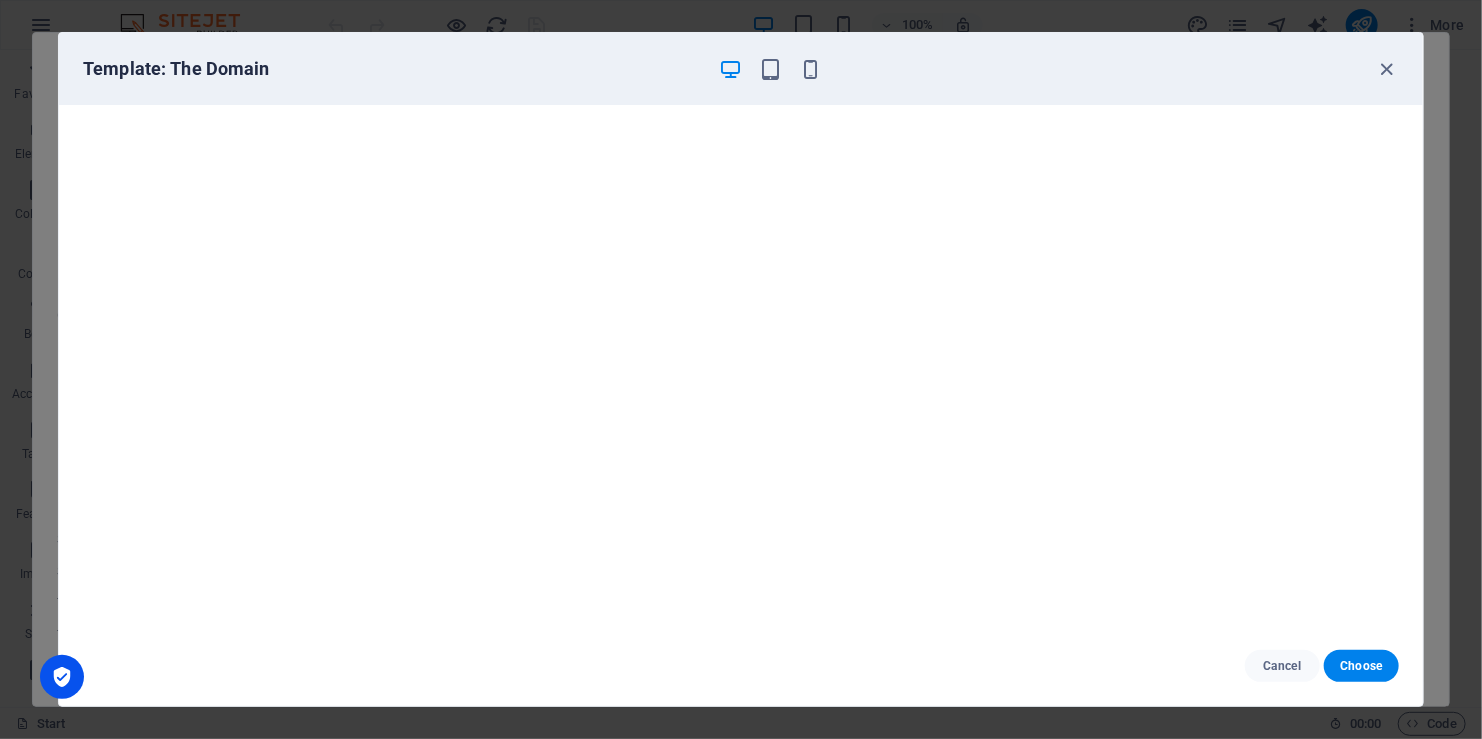 scroll, scrollTop: 5, scrollLeft: 0, axis: vertical 